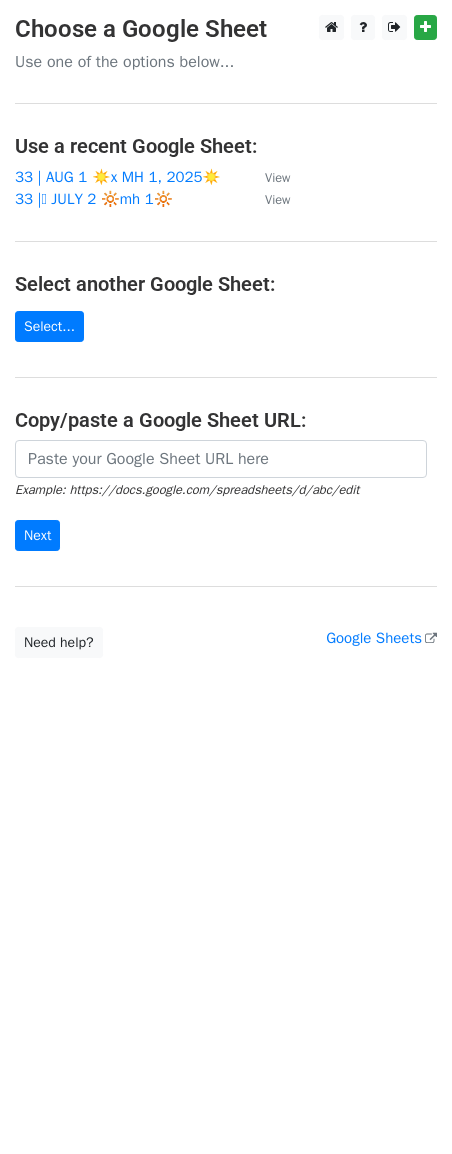 scroll, scrollTop: 0, scrollLeft: 0, axis: both 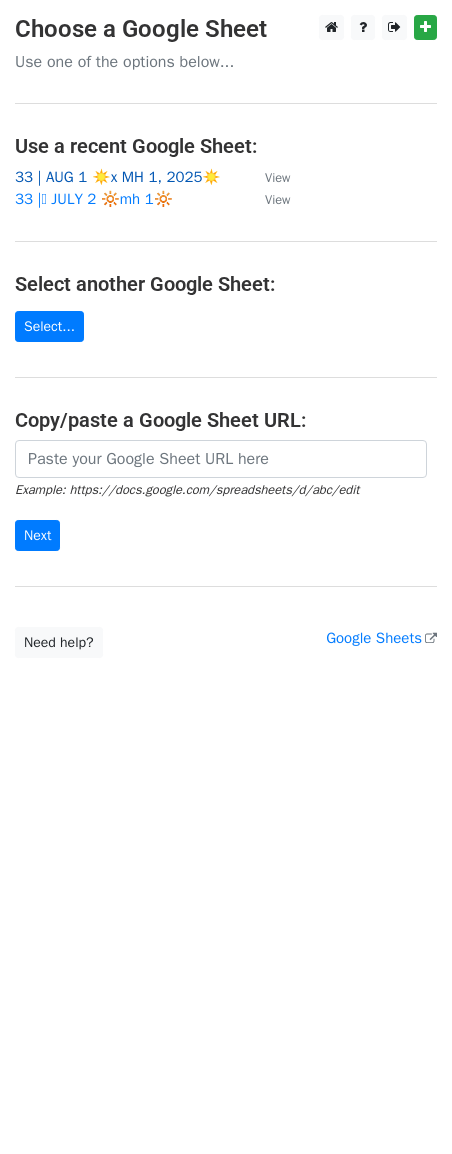 click on "33 | AUG 1 ☀️x MH 1, 2025☀️" at bounding box center (118, 177) 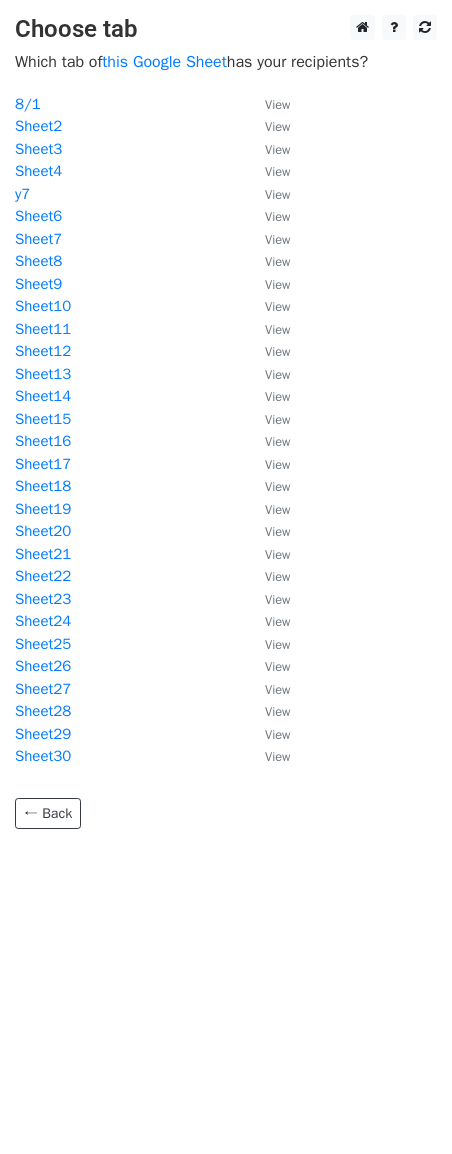 scroll, scrollTop: 0, scrollLeft: 0, axis: both 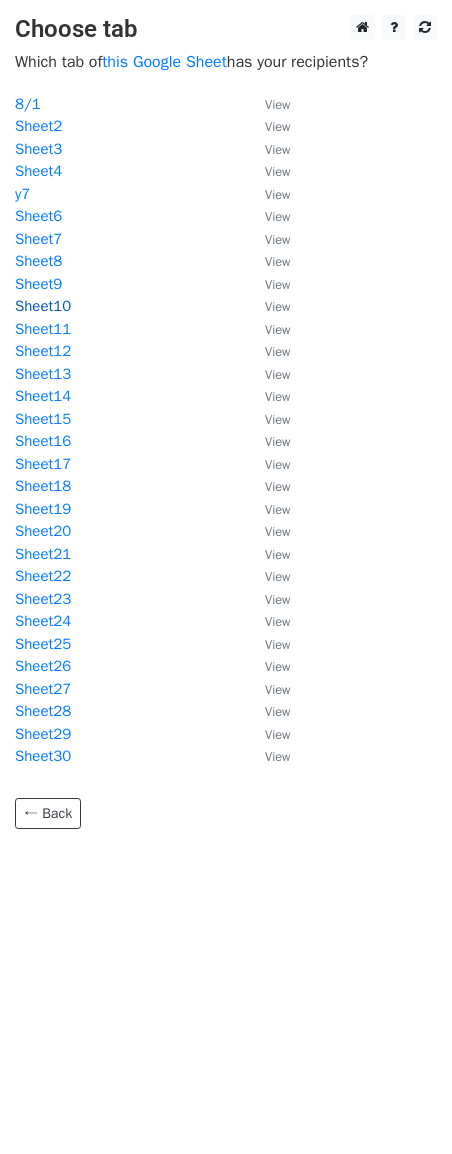 click on "Sheet10" at bounding box center (43, 306) 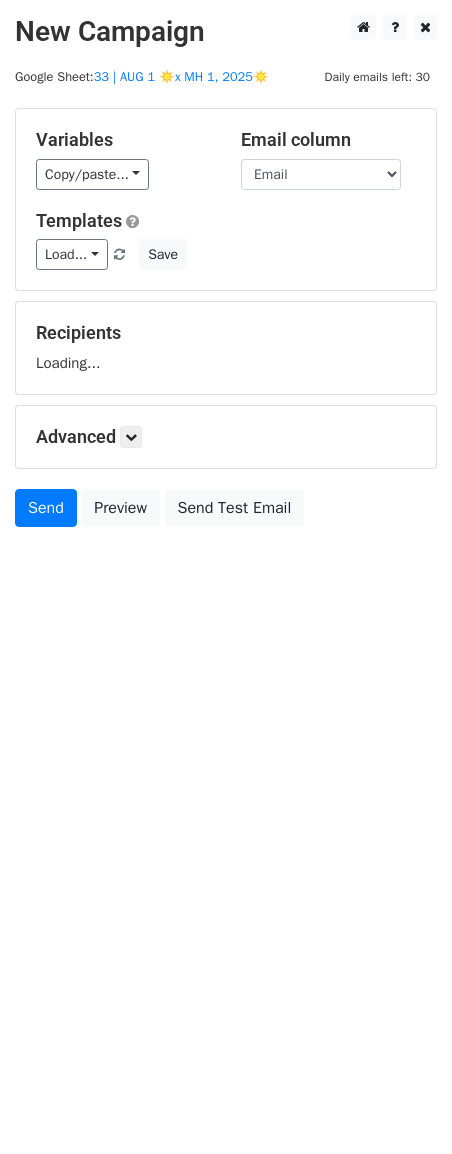 scroll, scrollTop: 0, scrollLeft: 0, axis: both 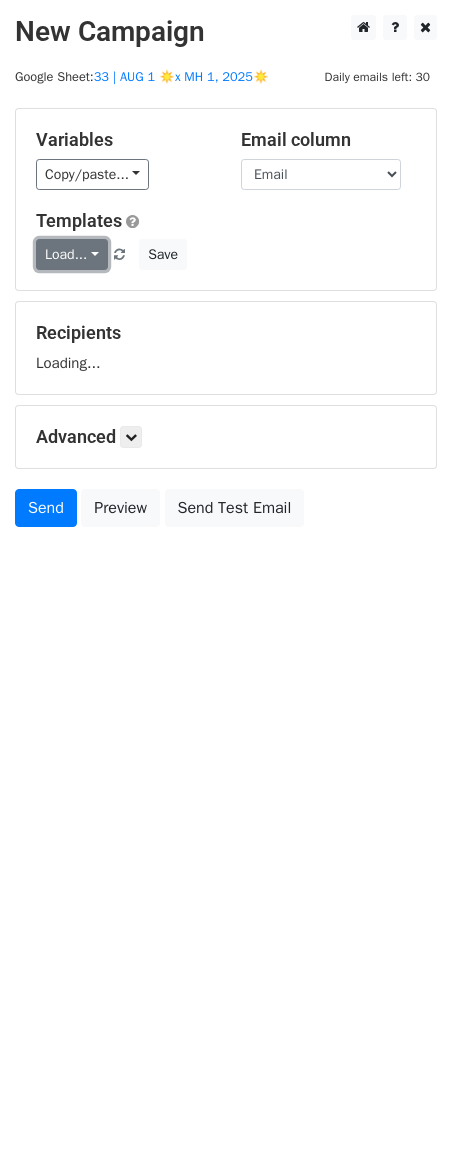 click on "Load..." at bounding box center [72, 254] 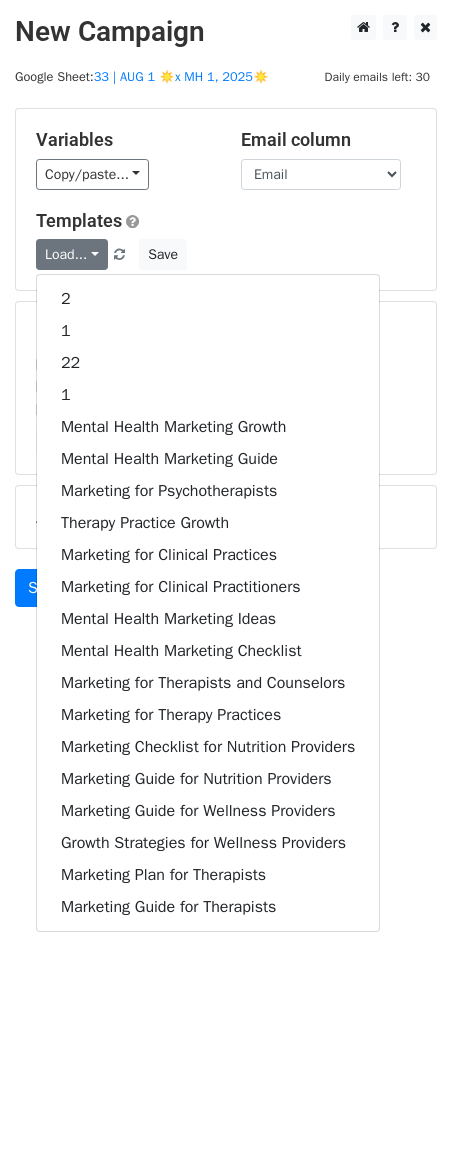 click on "Load..." at bounding box center (72, 254) 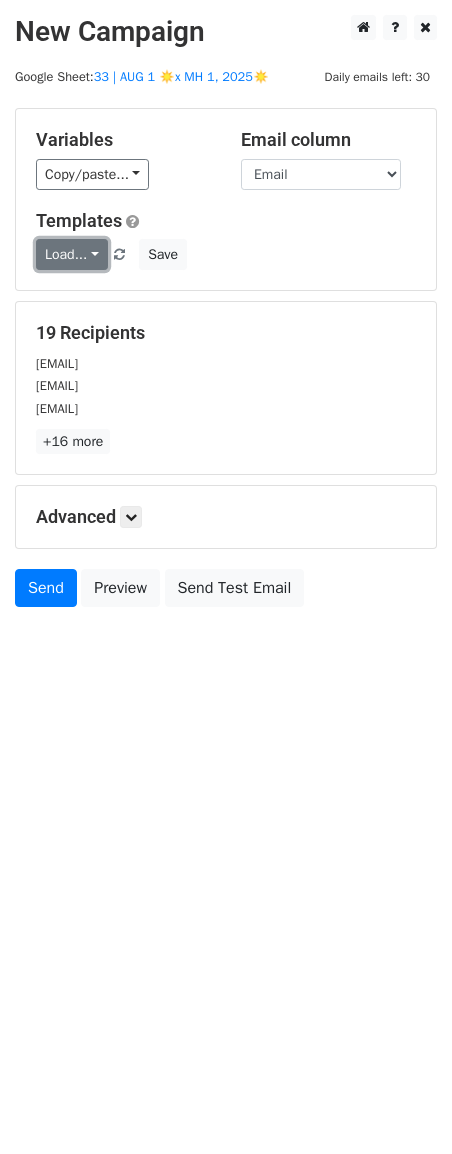 click on "Load..." at bounding box center [72, 254] 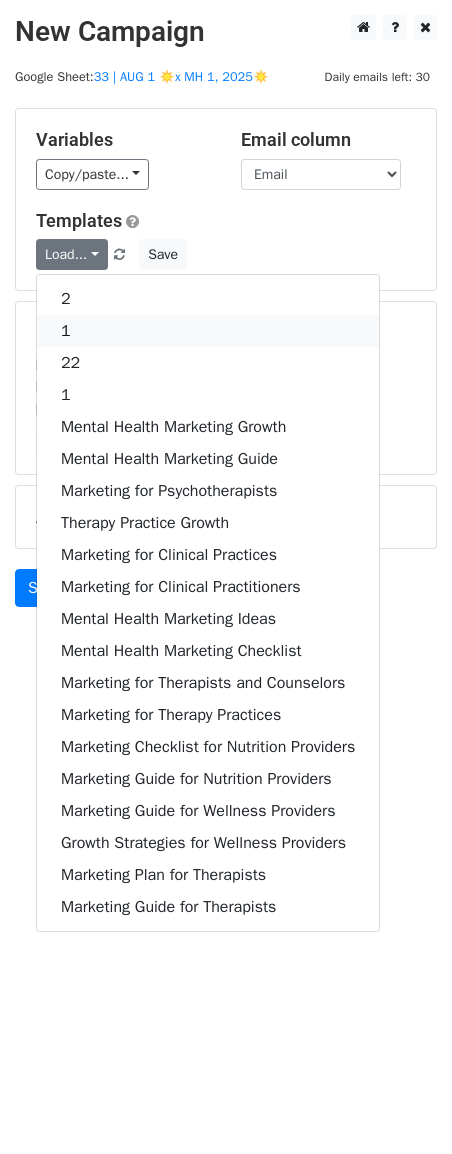 click on "1" at bounding box center (208, 331) 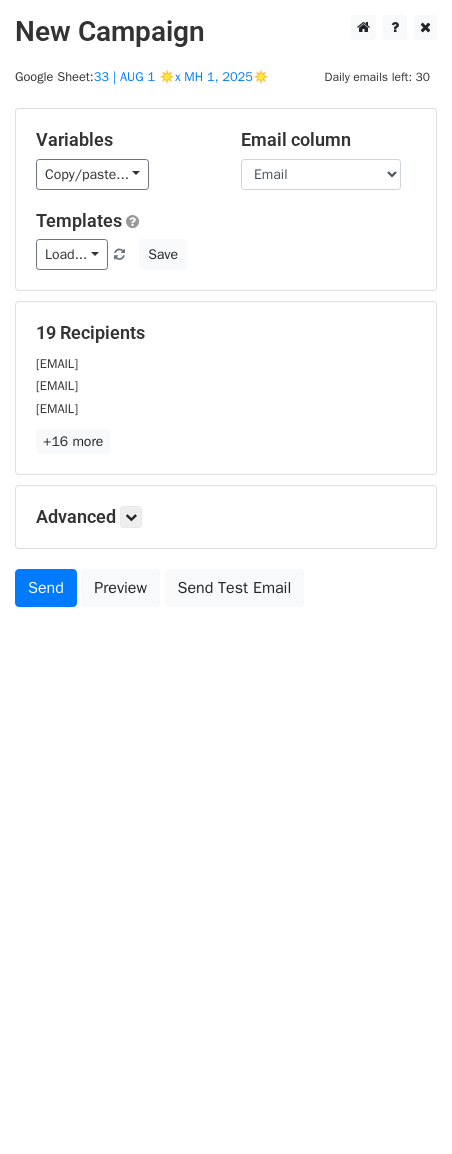 click on "Advanced
Tracking
Track Opens
UTM Codes
Track Clicks
Filters
Only include spreadsheet rows that match the following filters:
Schedule
Send now
Unsubscribe
Add unsubscribe link
Copy unsubscribe link" at bounding box center (226, 517) 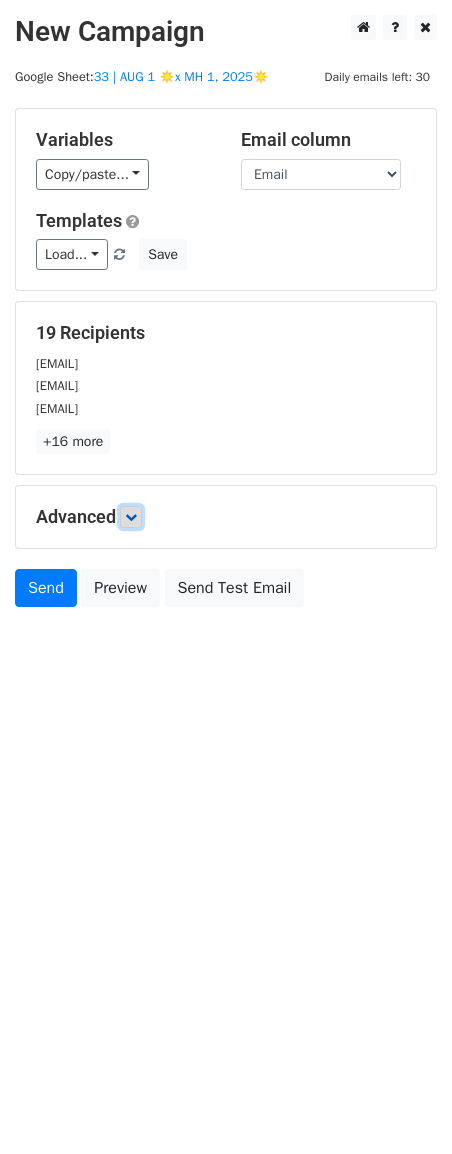 click at bounding box center [131, 517] 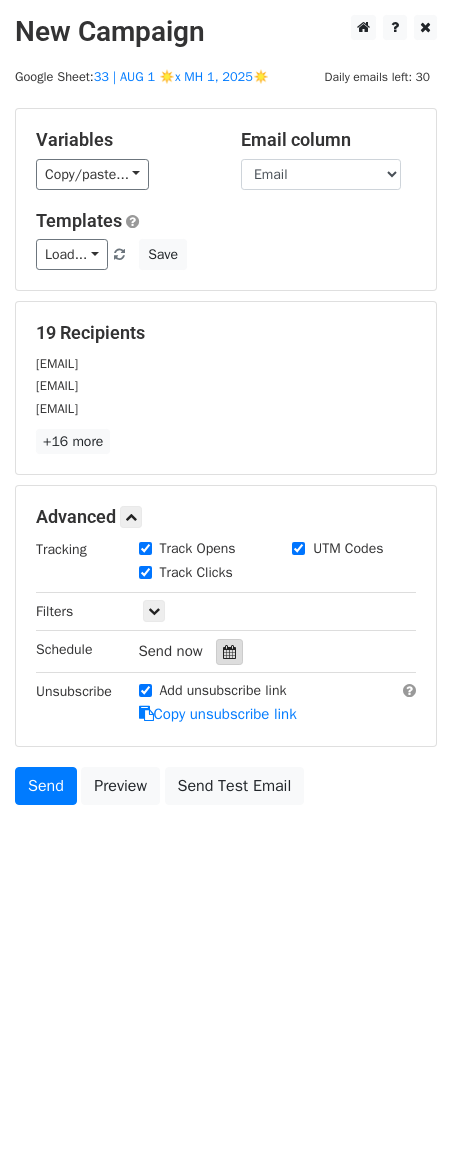click at bounding box center [229, 652] 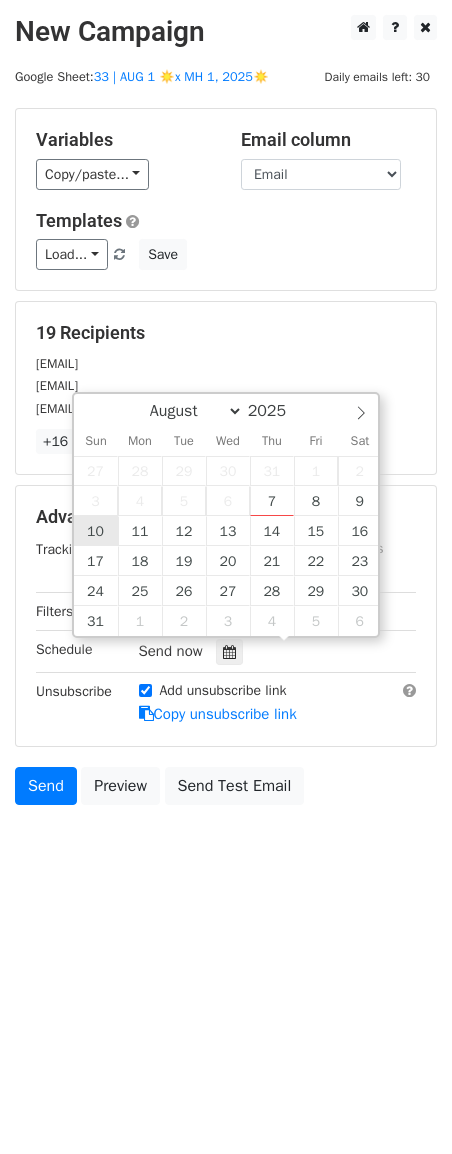 type on "2025-08-10 12:00" 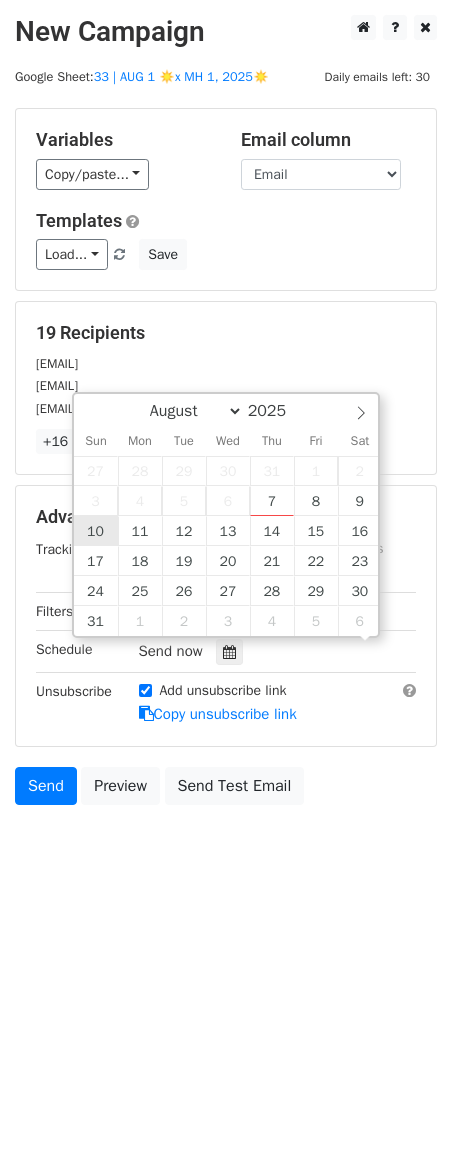 scroll, scrollTop: 1, scrollLeft: 0, axis: vertical 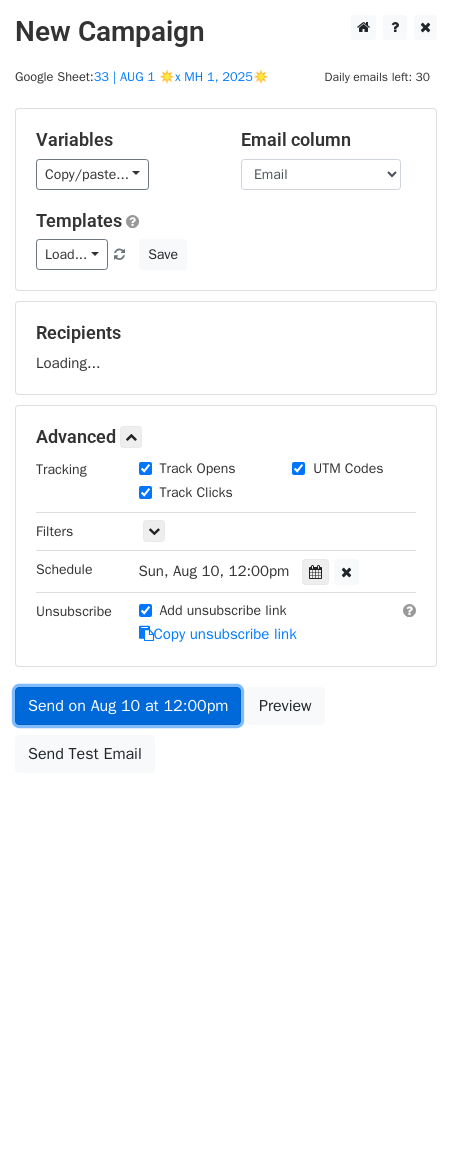 click on "Send on Aug 10 at 12:00pm" at bounding box center [128, 706] 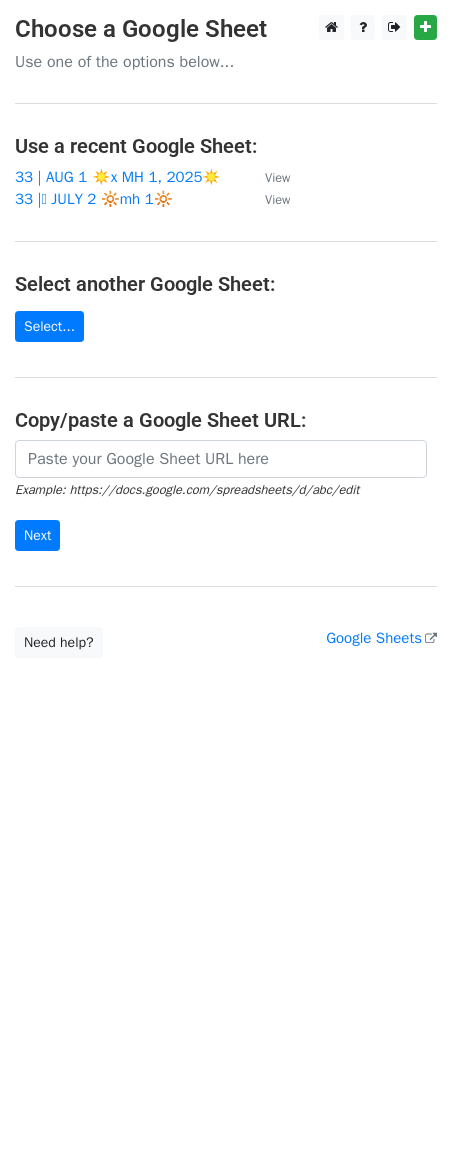 scroll, scrollTop: 0, scrollLeft: 0, axis: both 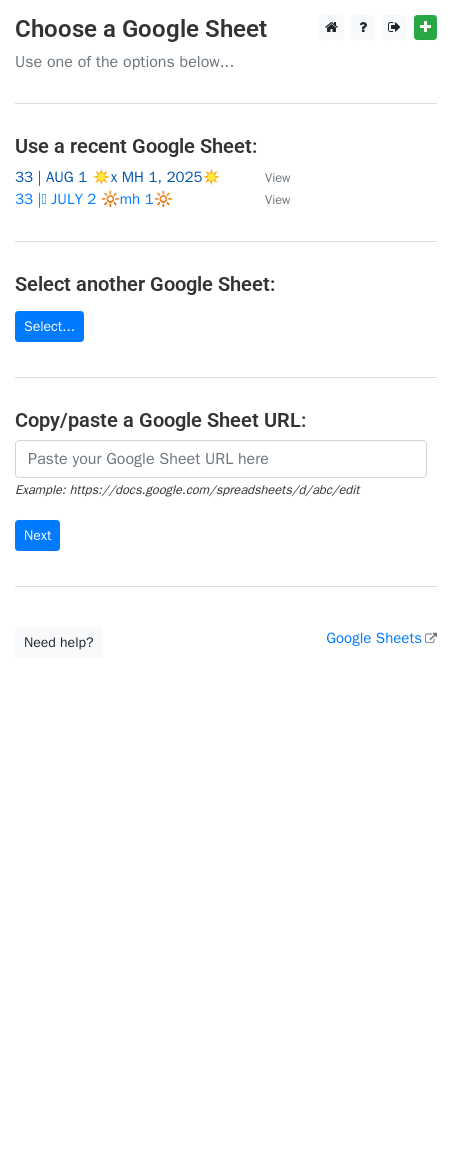 click on "33 | AUG 1 ☀️x MH 1, 2025☀️" at bounding box center (118, 177) 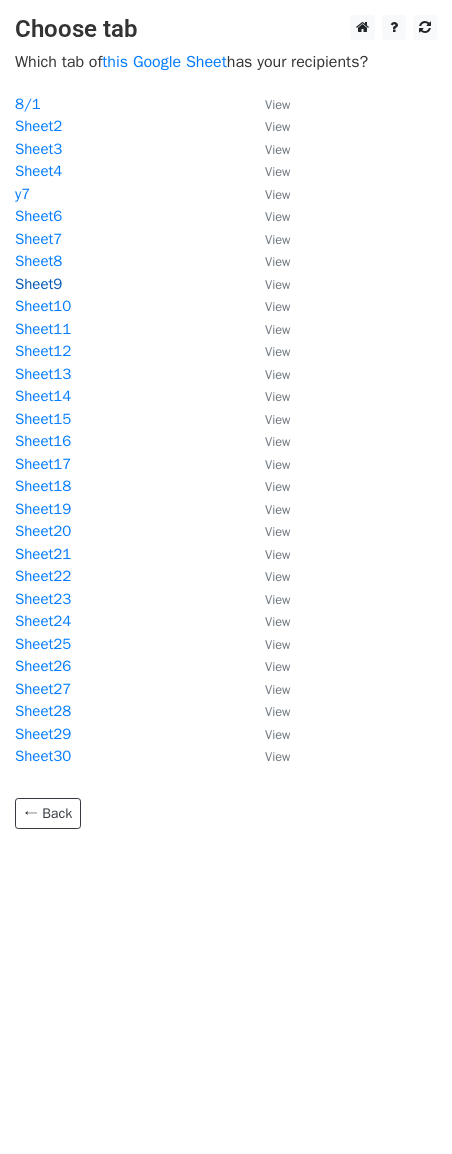 scroll, scrollTop: 0, scrollLeft: 0, axis: both 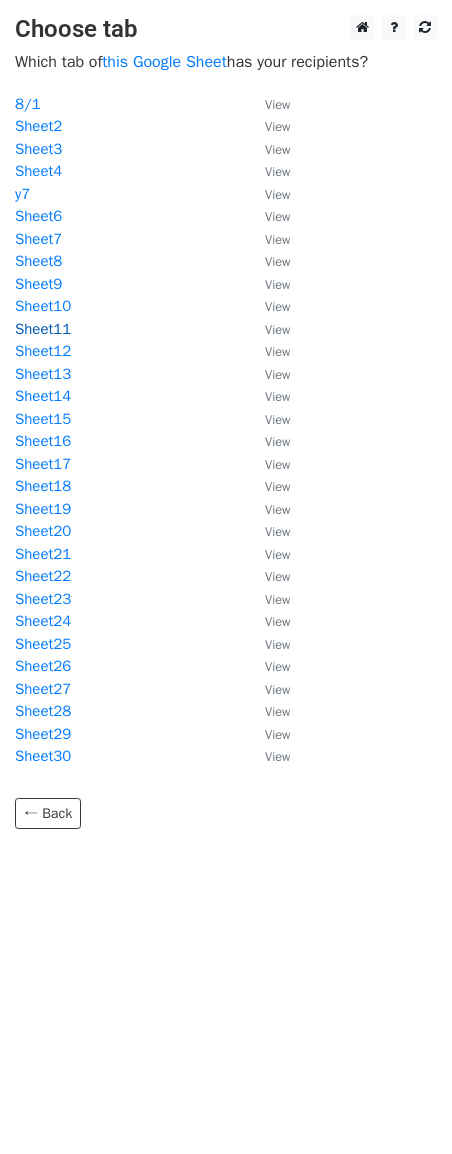 click on "Sheet11" at bounding box center [43, 329] 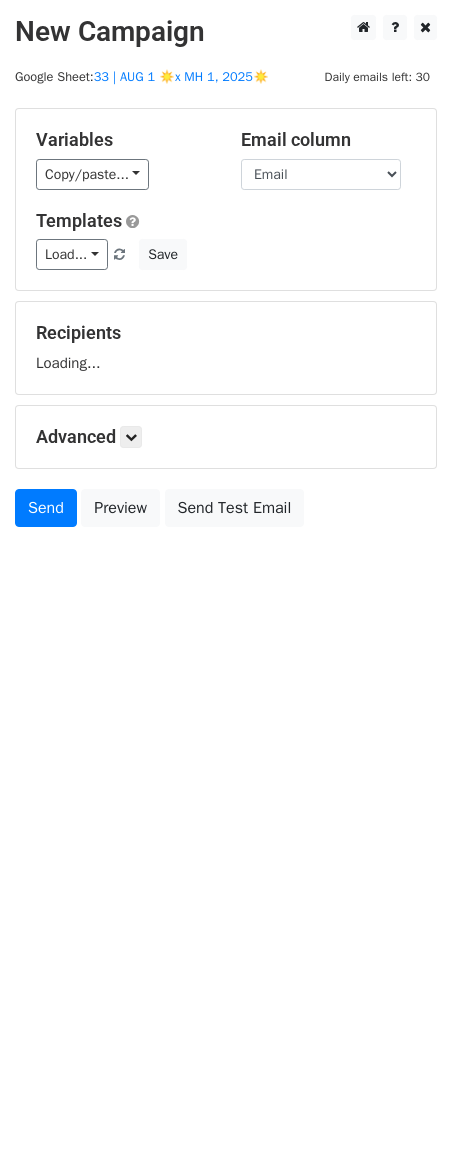 scroll, scrollTop: 0, scrollLeft: 0, axis: both 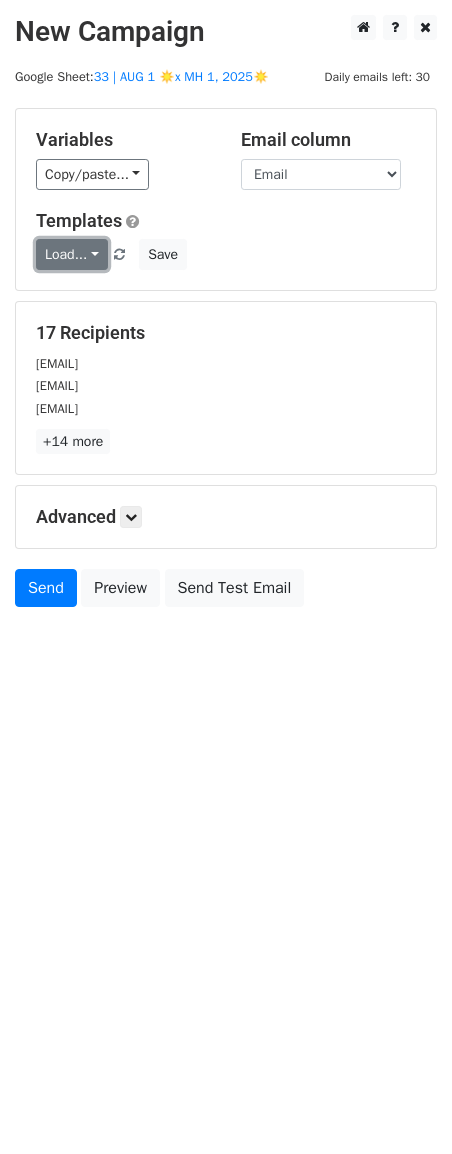 click on "Load..." at bounding box center (72, 254) 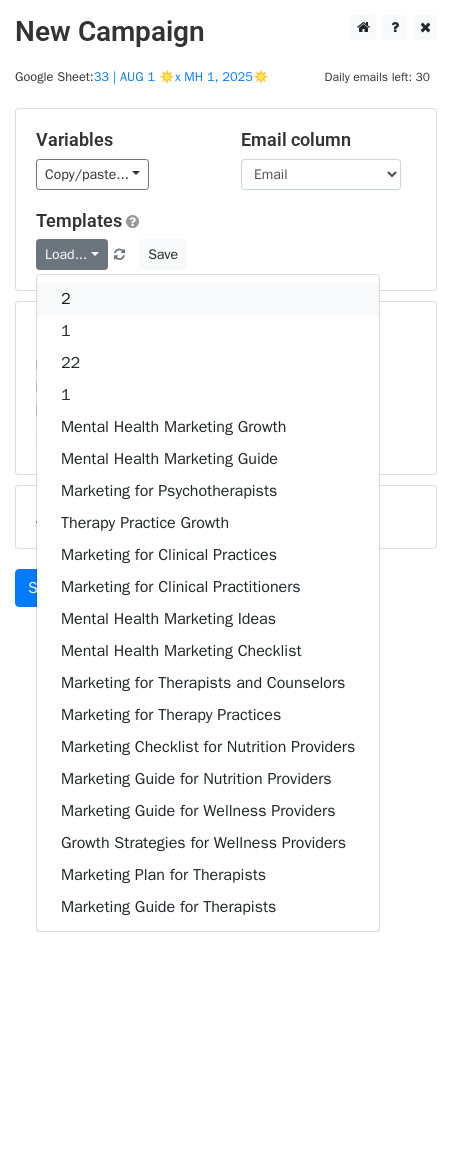 click on "2" at bounding box center (208, 299) 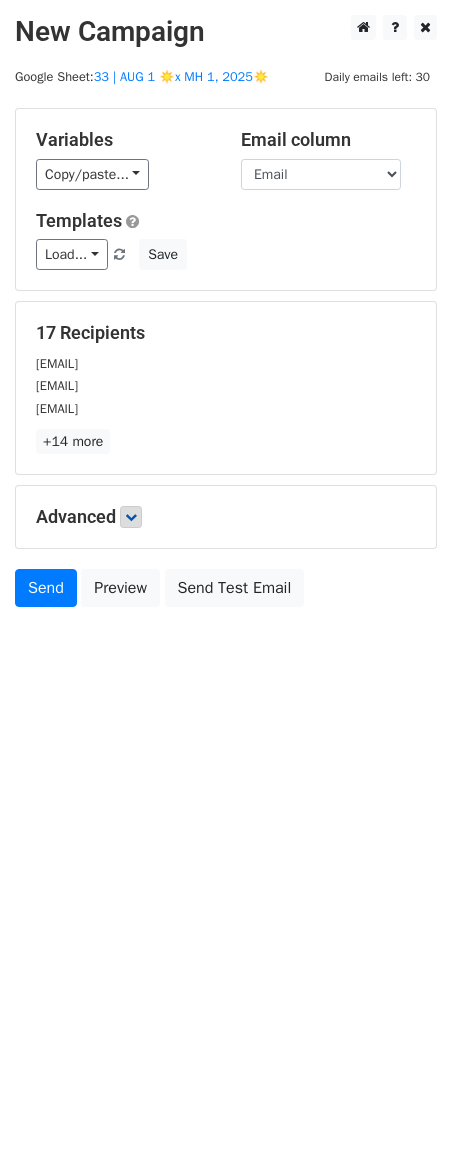 drag, startPoint x: 149, startPoint y: 523, endPoint x: 140, endPoint y: 517, distance: 10.816654 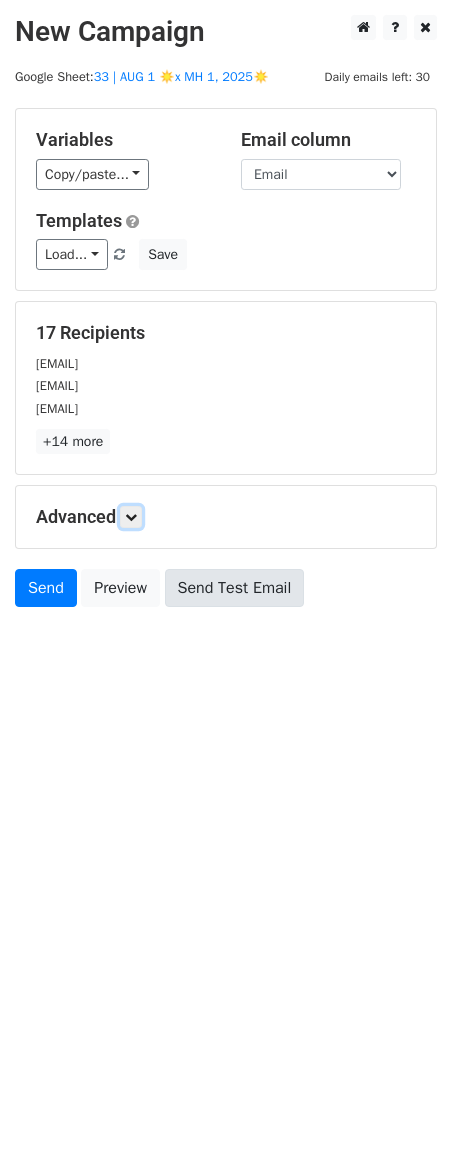 drag, startPoint x: 140, startPoint y: 517, endPoint x: 201, endPoint y: 617, distance: 117.13667 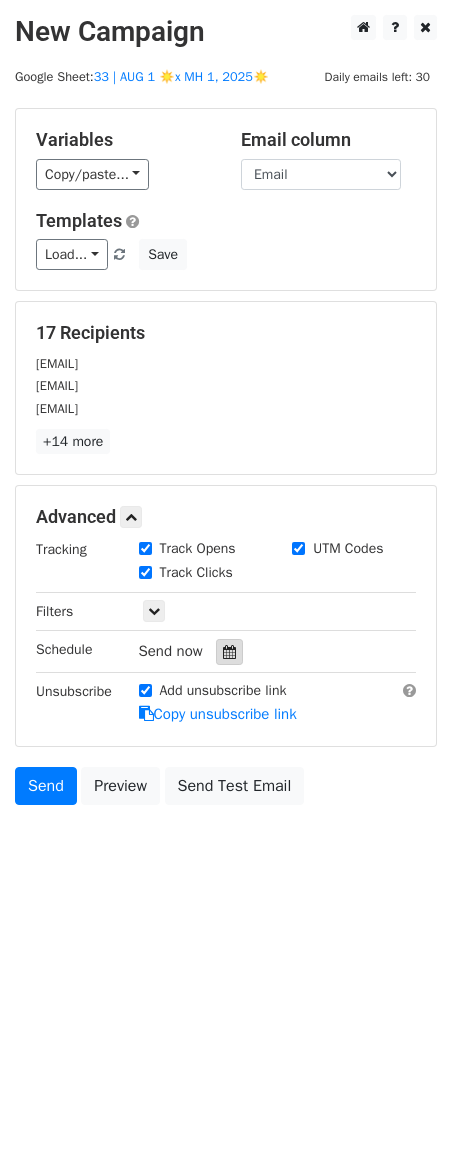 click at bounding box center [229, 652] 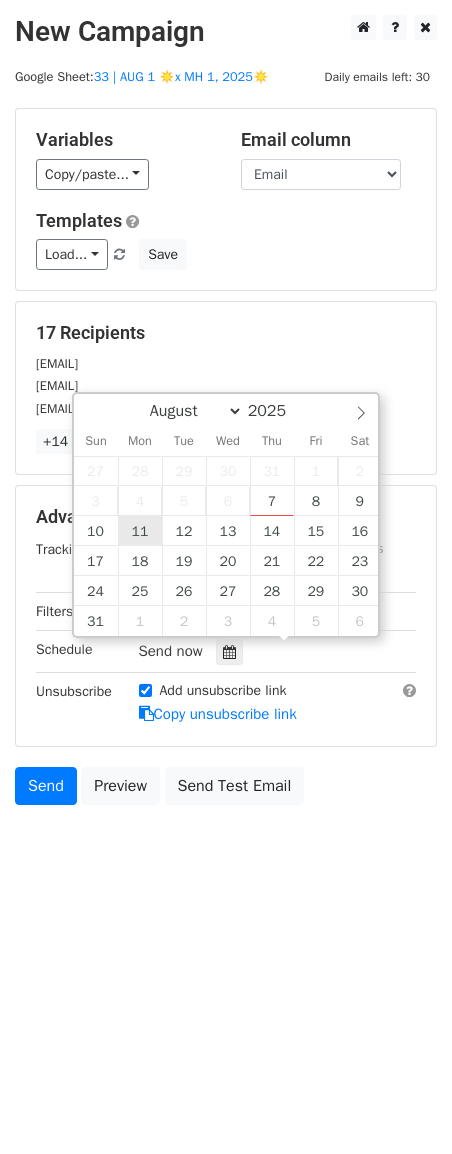 type on "2025-08-11 12:00" 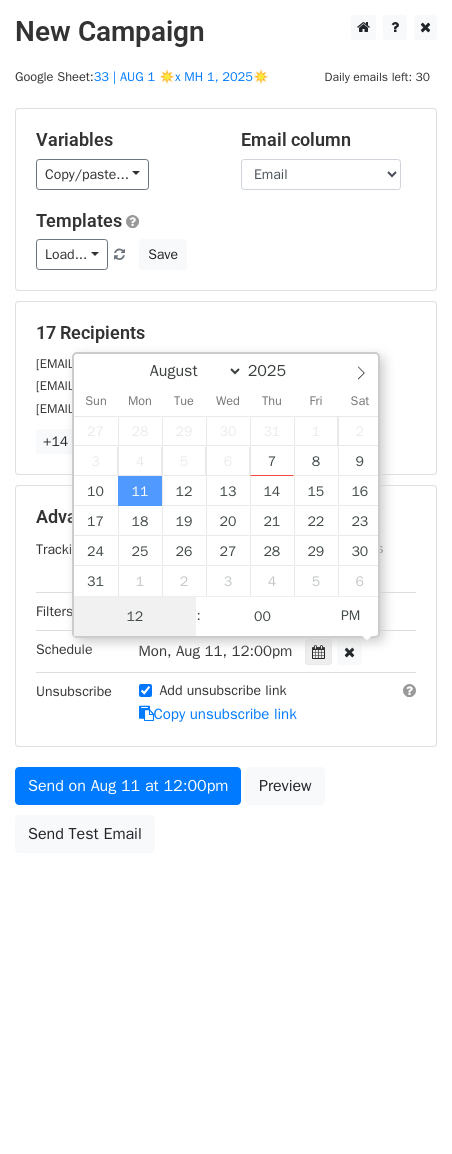 scroll, scrollTop: 1, scrollLeft: 0, axis: vertical 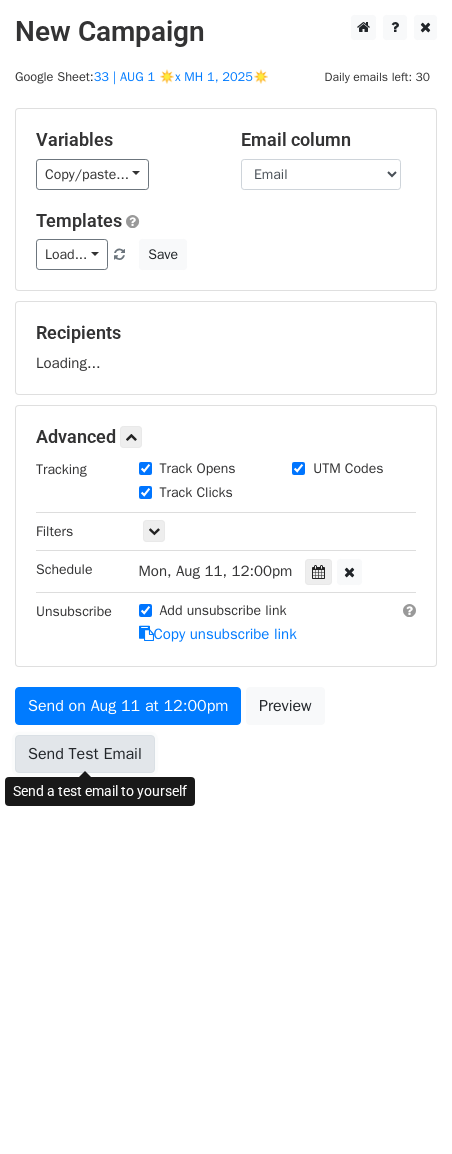 click on "Send Test Email" at bounding box center (85, 754) 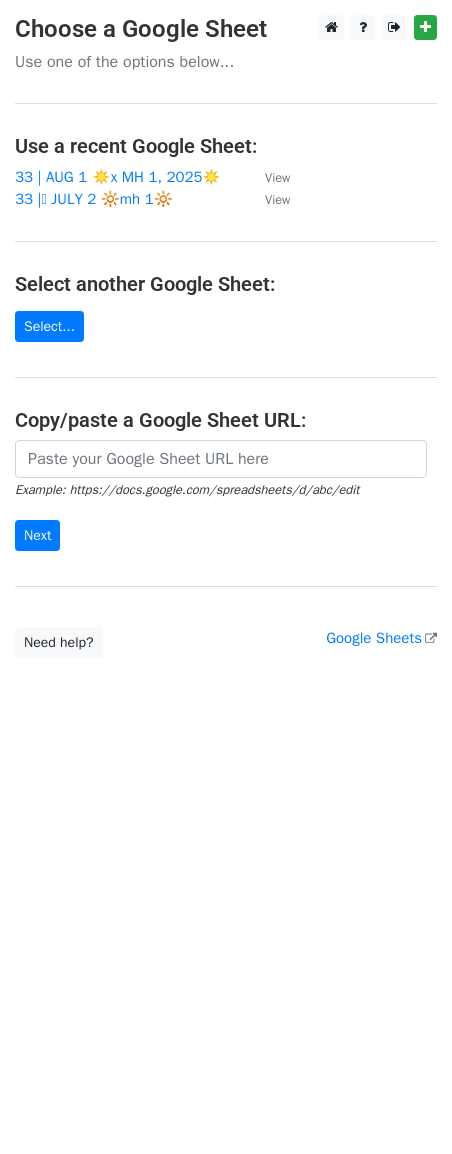 scroll, scrollTop: 0, scrollLeft: 0, axis: both 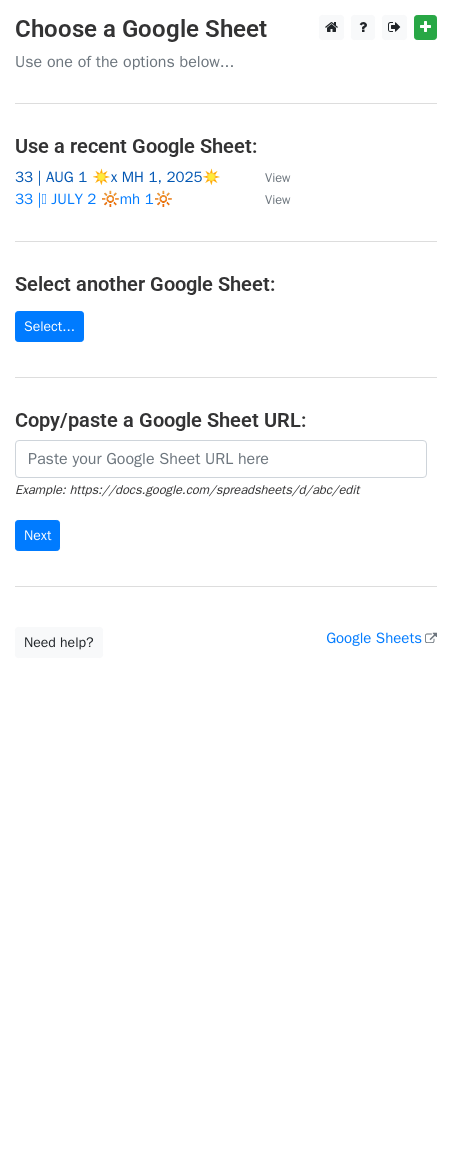 click on "33 | AUG 1 ☀️x MH 1, 2025☀️" at bounding box center (118, 177) 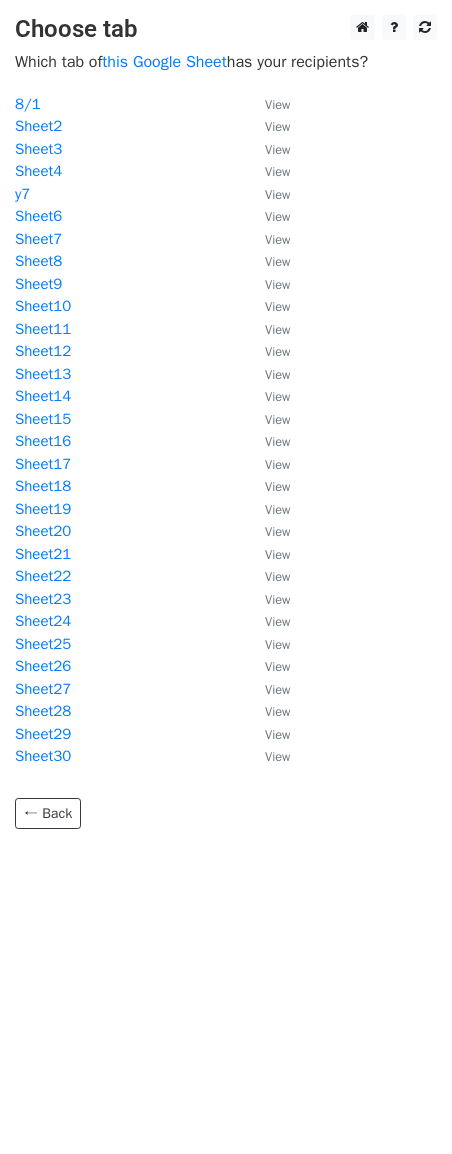 scroll, scrollTop: 0, scrollLeft: 0, axis: both 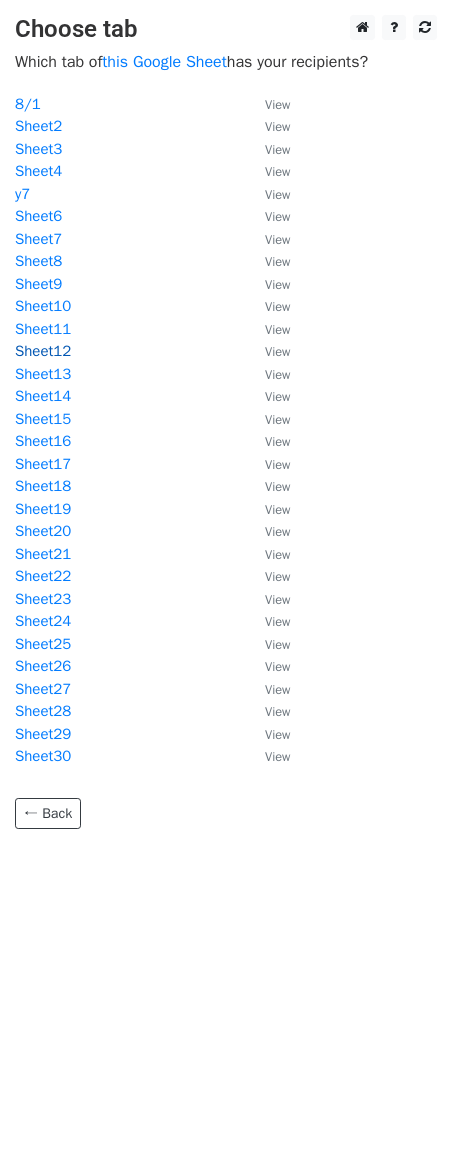 click on "Sheet12" at bounding box center (43, 351) 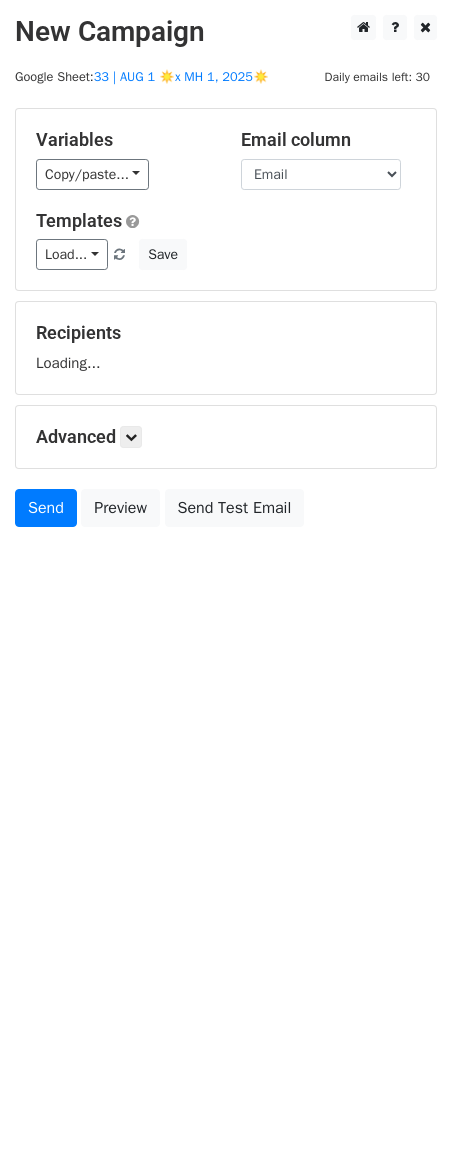 scroll, scrollTop: 0, scrollLeft: 0, axis: both 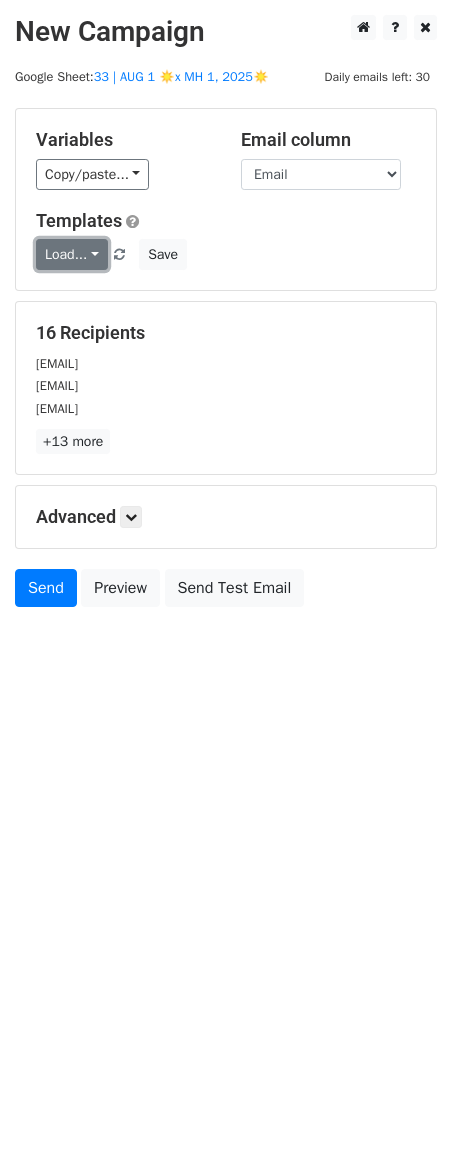 click on "Load..." at bounding box center (72, 254) 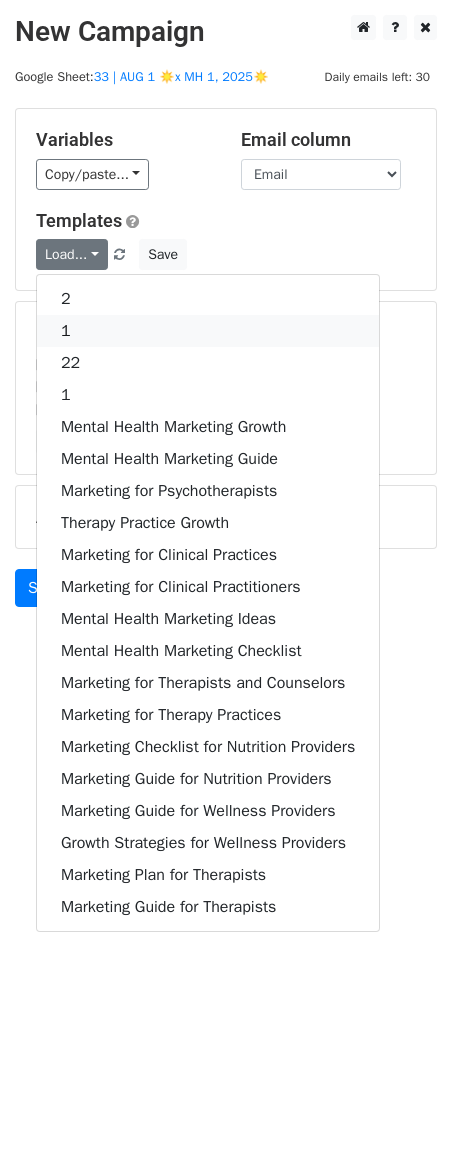 click on "1" at bounding box center [208, 331] 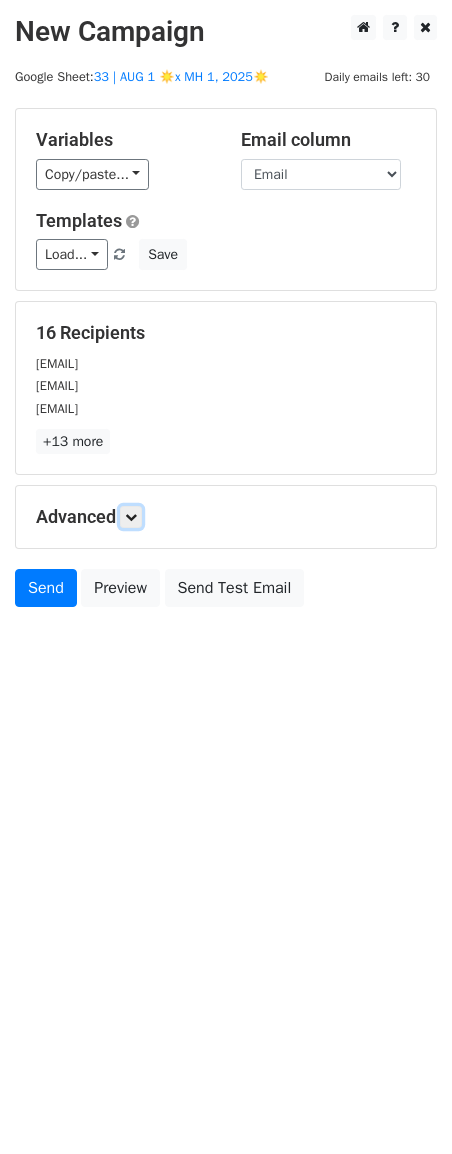 drag, startPoint x: 139, startPoint y: 512, endPoint x: 146, endPoint y: 522, distance: 12.206555 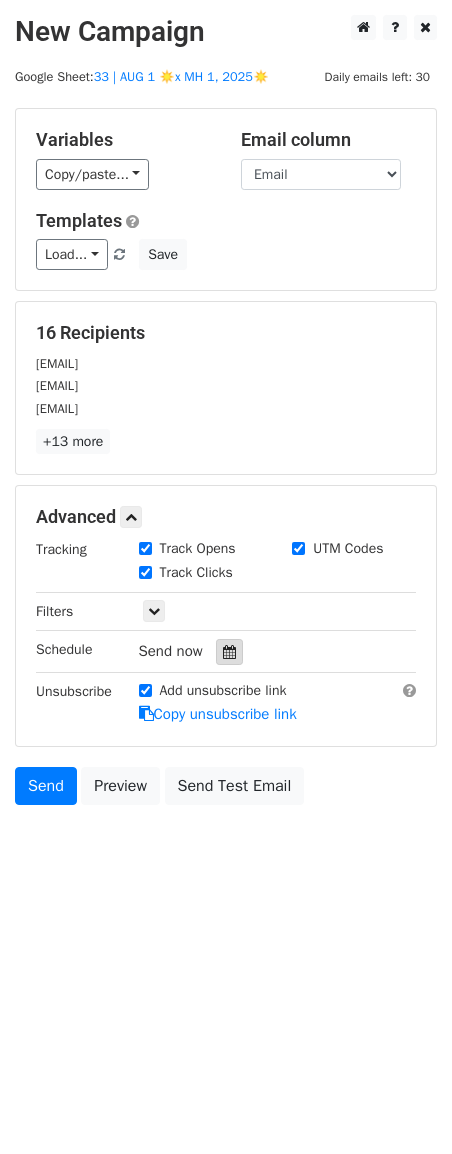 click at bounding box center [229, 652] 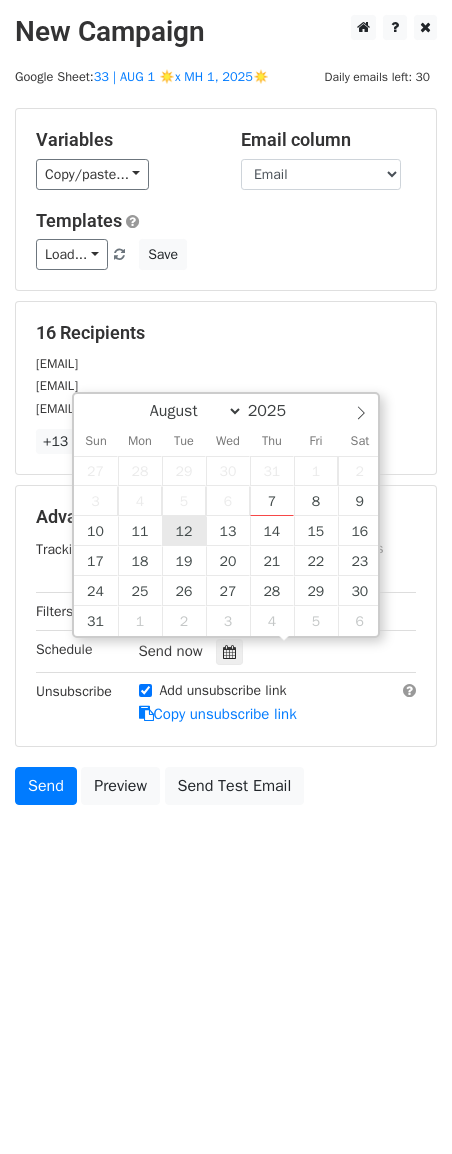 type on "2025-08-12 12:00" 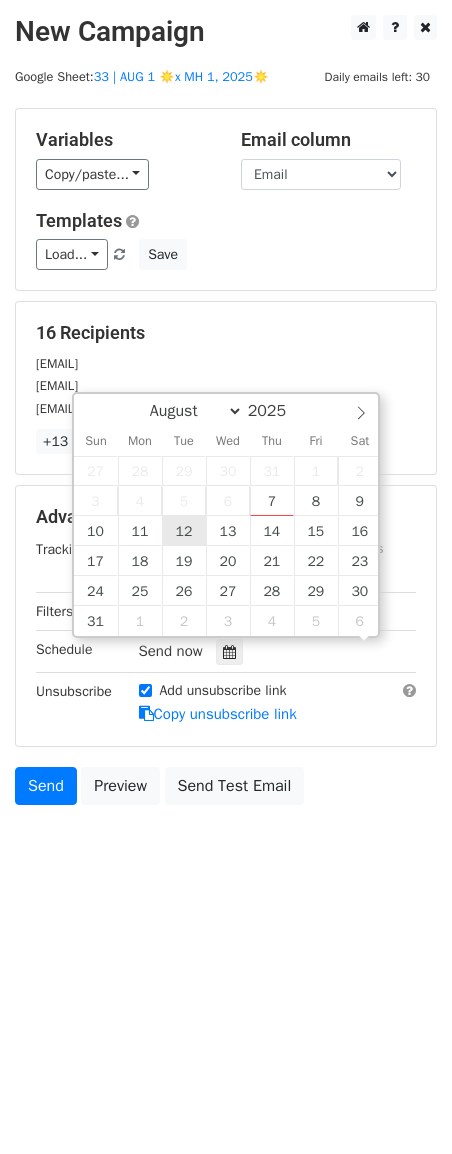 scroll, scrollTop: 1, scrollLeft: 0, axis: vertical 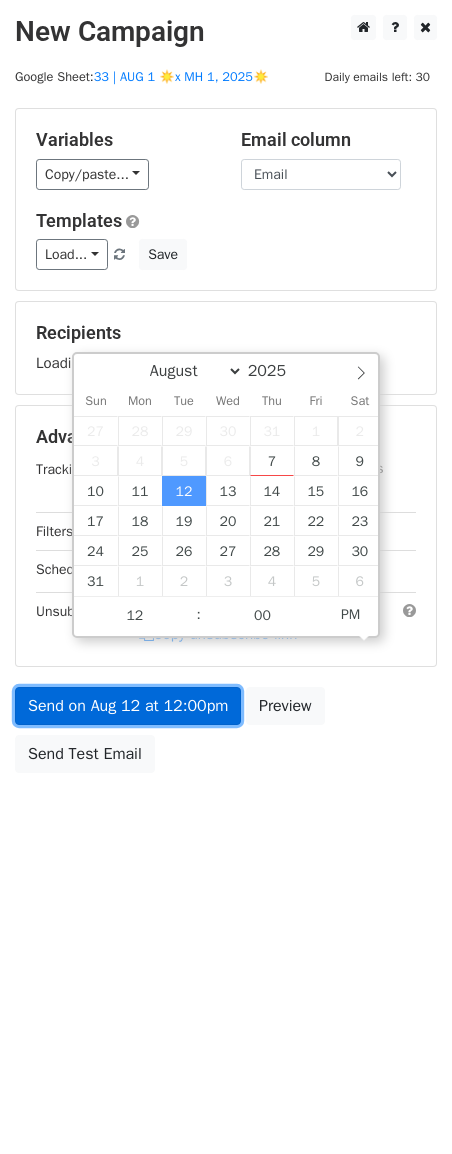 click on "Send on Aug 12 at 12:00pm" at bounding box center [128, 706] 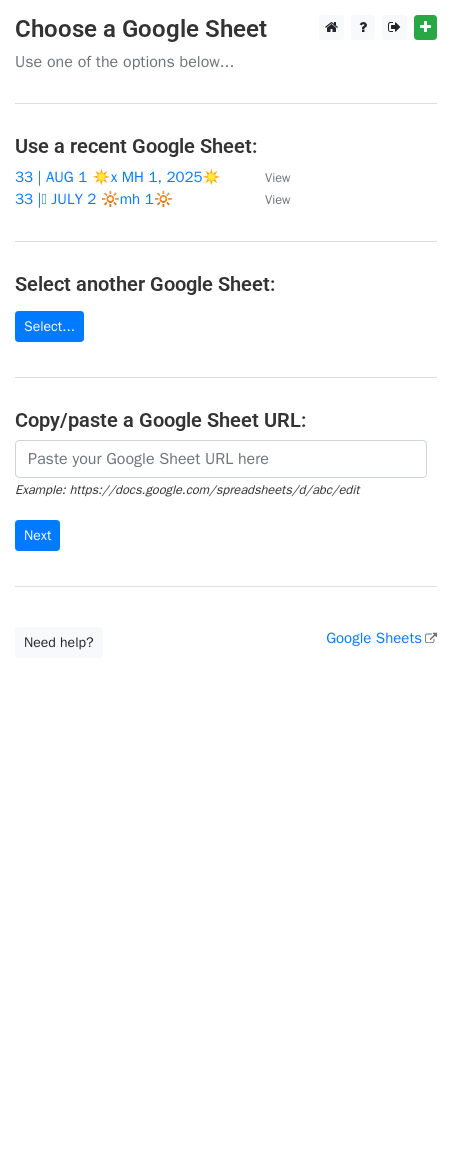 scroll, scrollTop: 0, scrollLeft: 0, axis: both 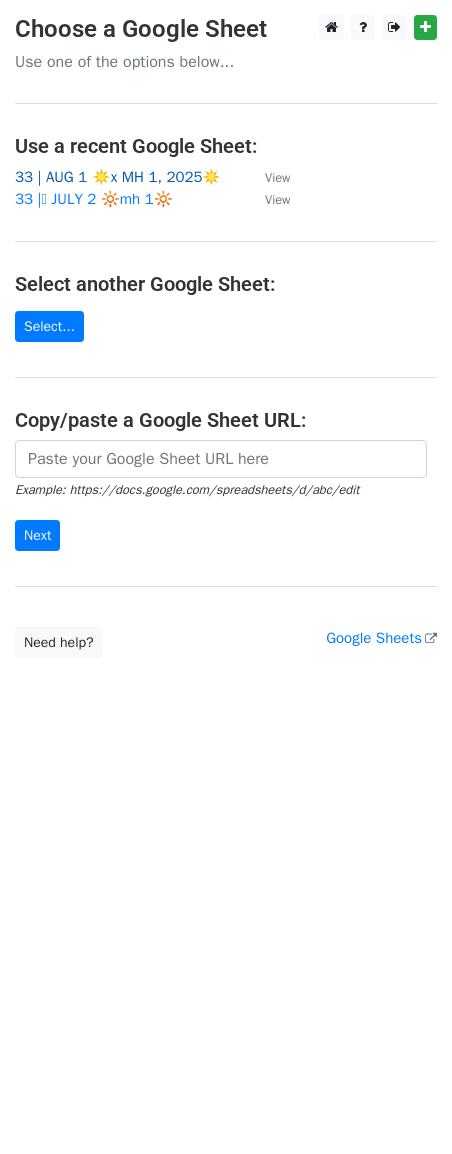 click on "33 | AUG 1 ☀️x MH 1, 2025☀️" at bounding box center [118, 177] 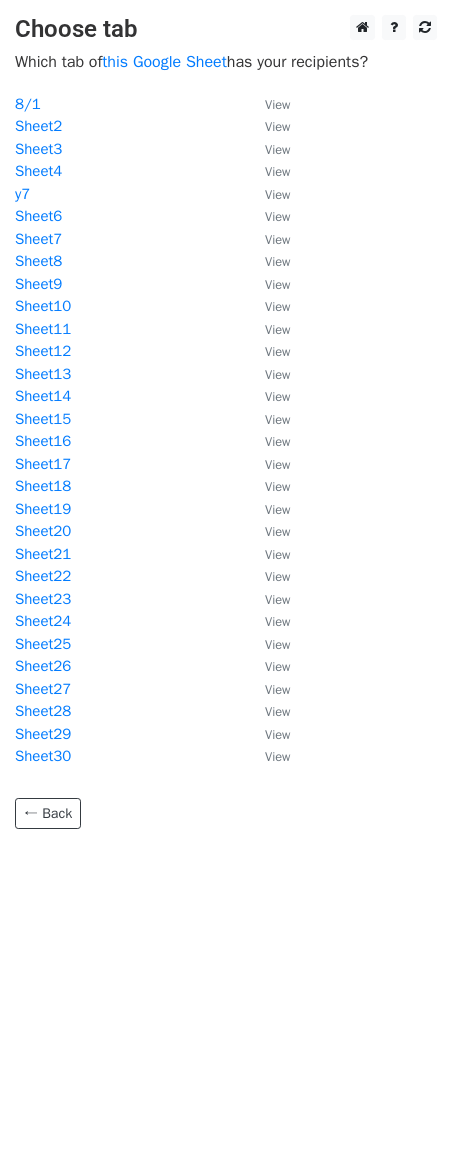 scroll, scrollTop: 0, scrollLeft: 0, axis: both 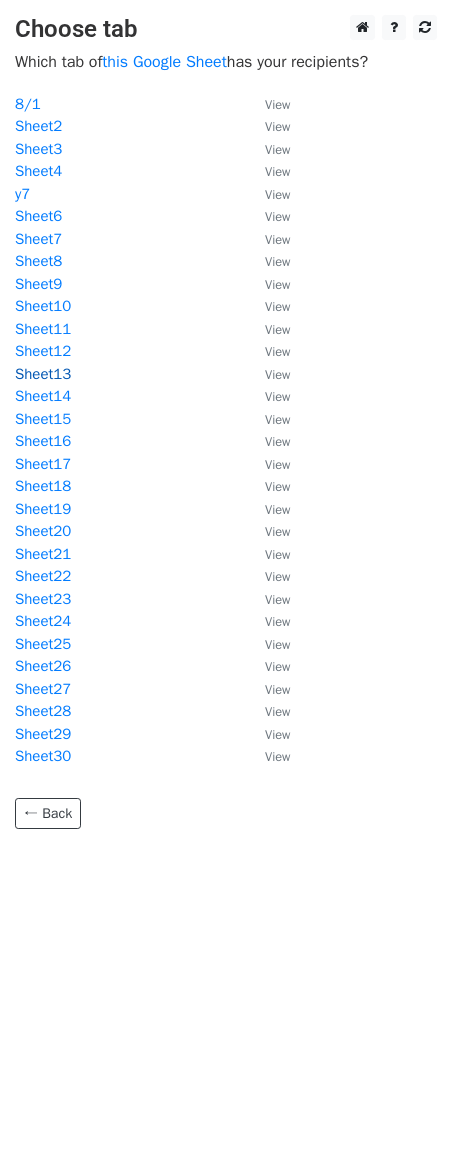 click on "Sheet13" at bounding box center [43, 374] 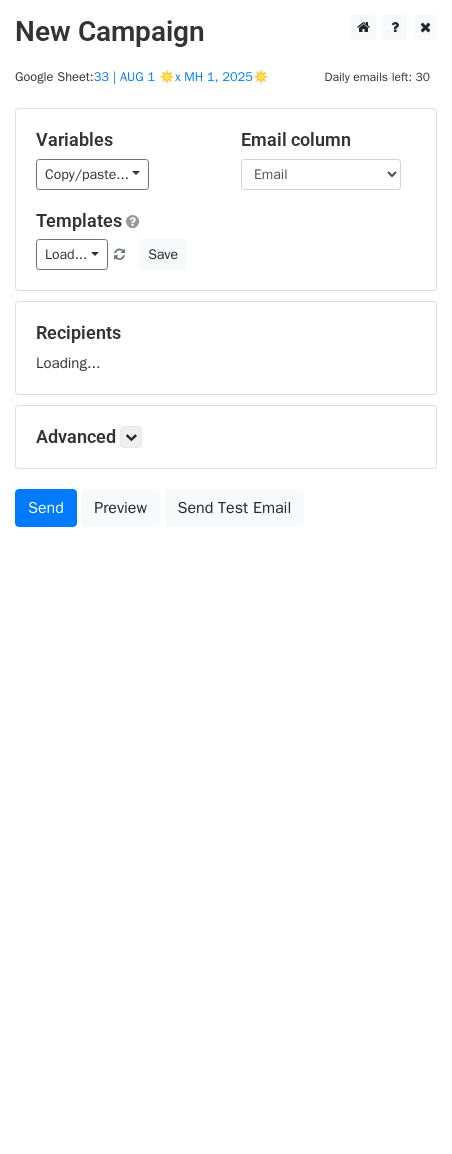 scroll, scrollTop: 0, scrollLeft: 0, axis: both 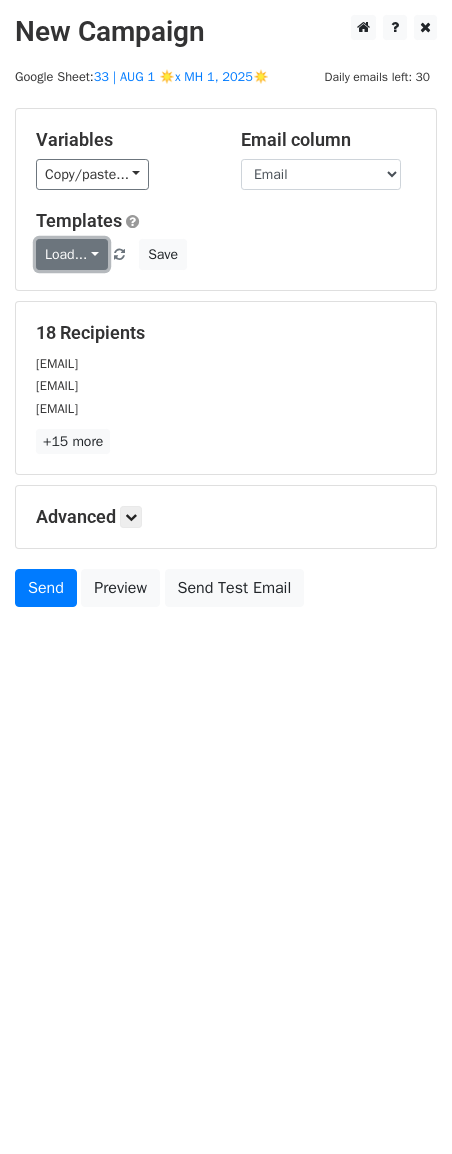click on "Load..." at bounding box center (72, 254) 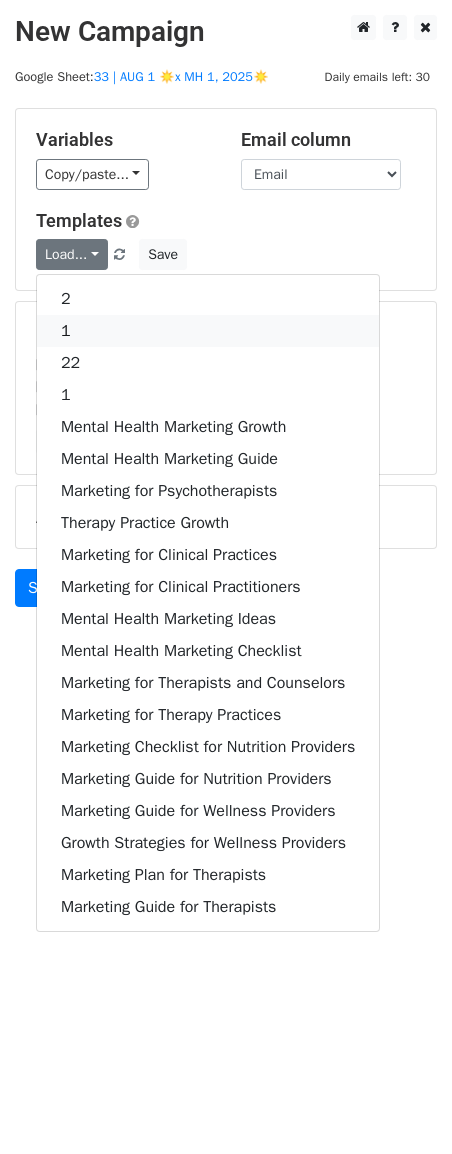 click on "1" at bounding box center [208, 331] 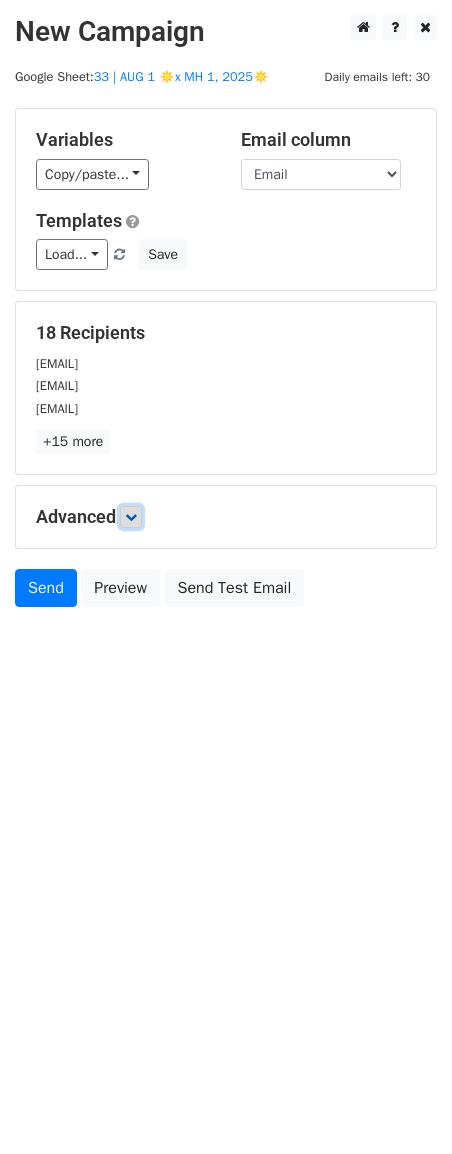 click at bounding box center (131, 517) 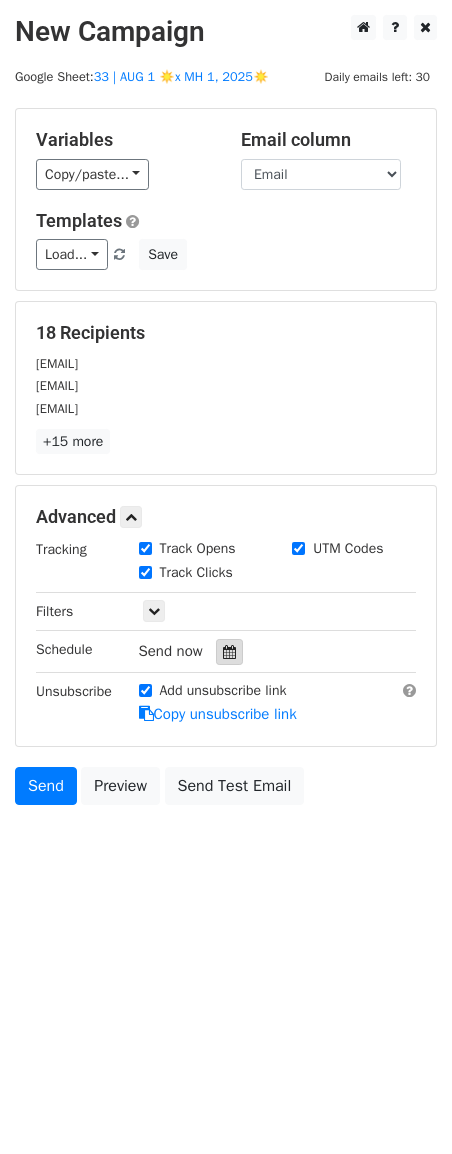 click at bounding box center (229, 652) 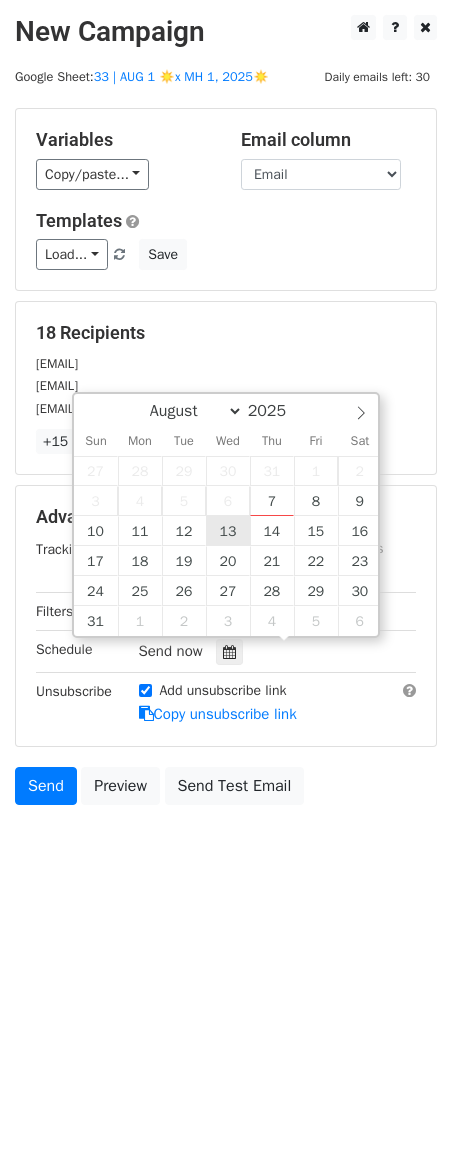 type on "2025-08-13 12:00" 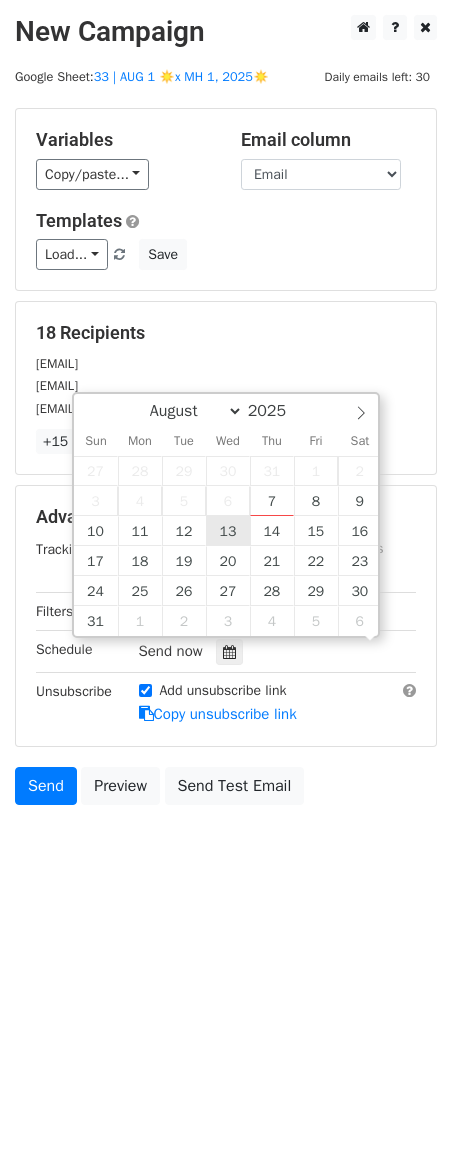 scroll, scrollTop: 1, scrollLeft: 0, axis: vertical 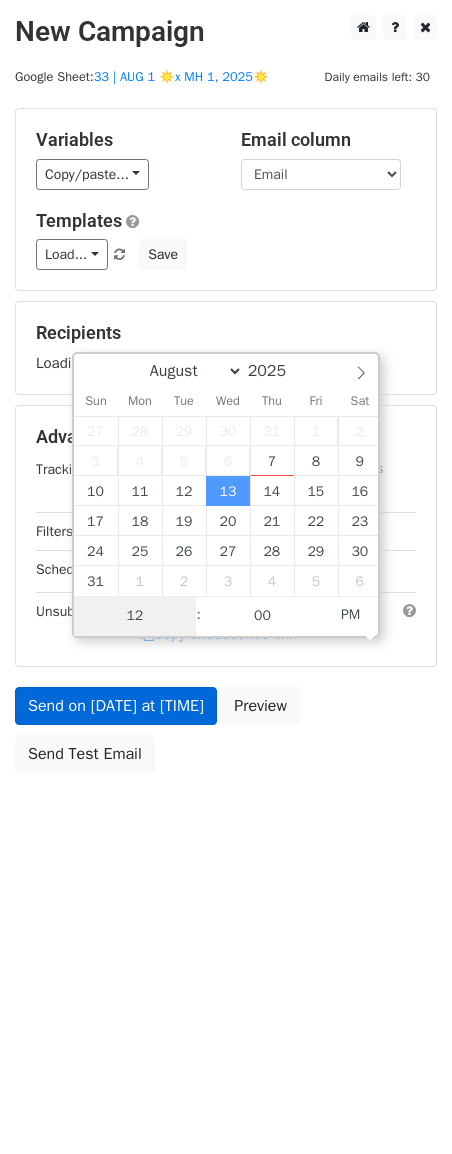 type on "2" 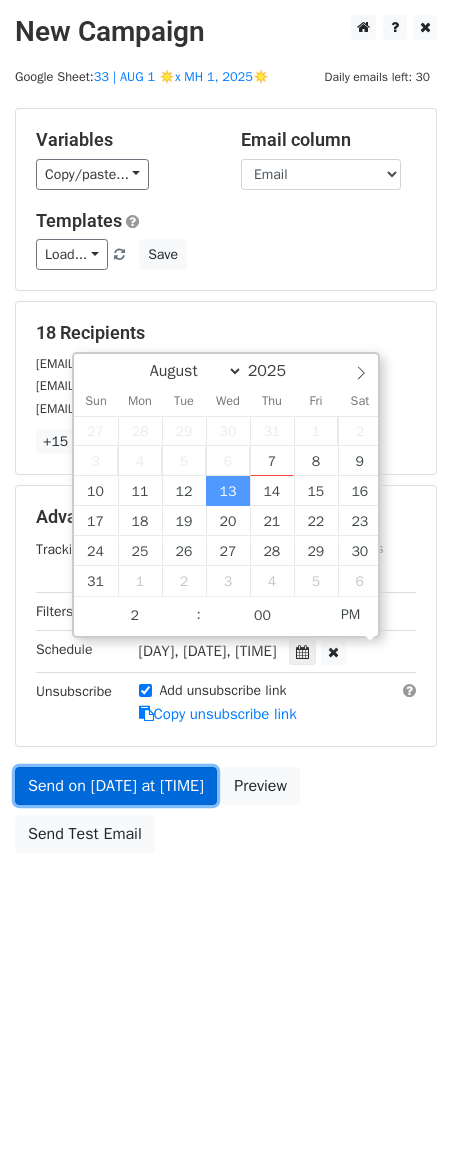 type on "2025-08-13 14:00" 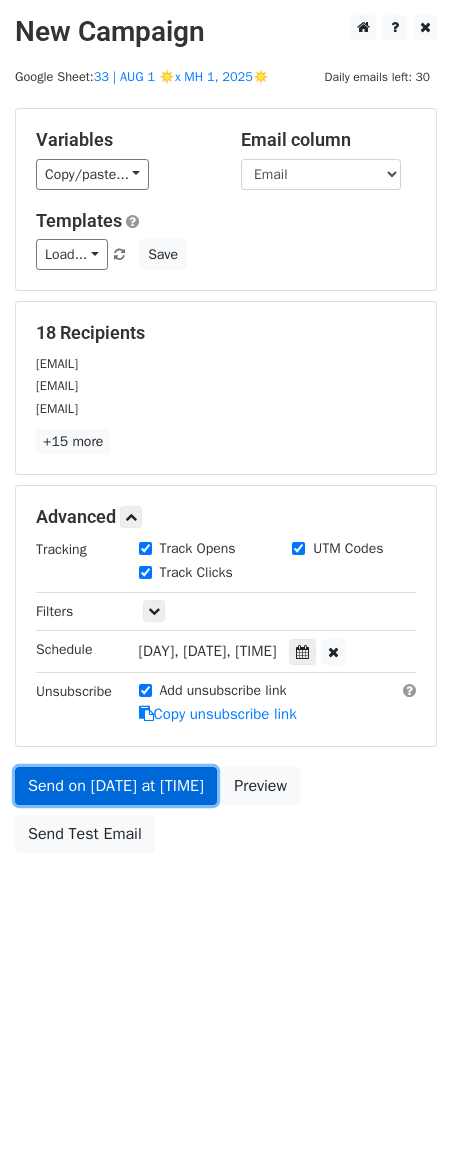 click on "Send on Aug 13 at 12:00pm" at bounding box center [116, 786] 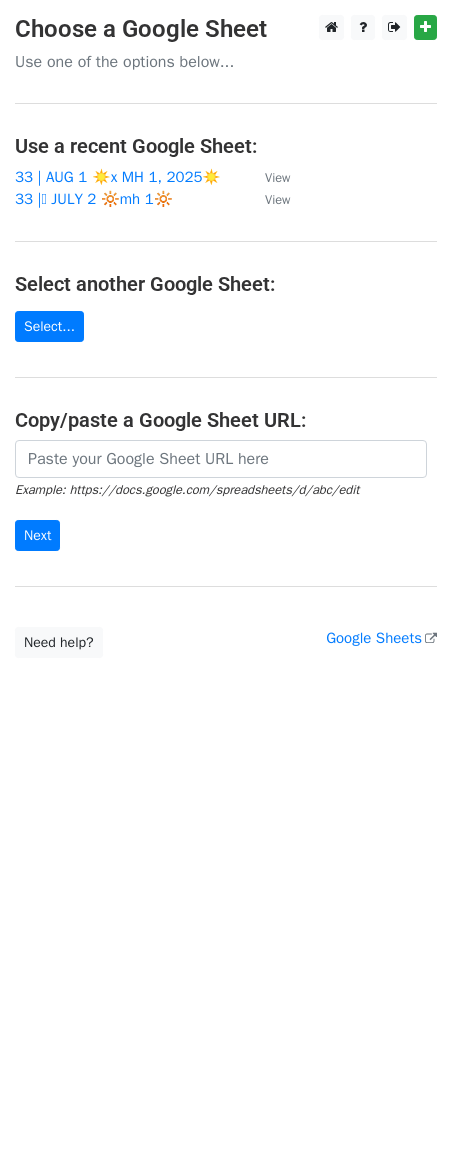 scroll, scrollTop: 0, scrollLeft: 0, axis: both 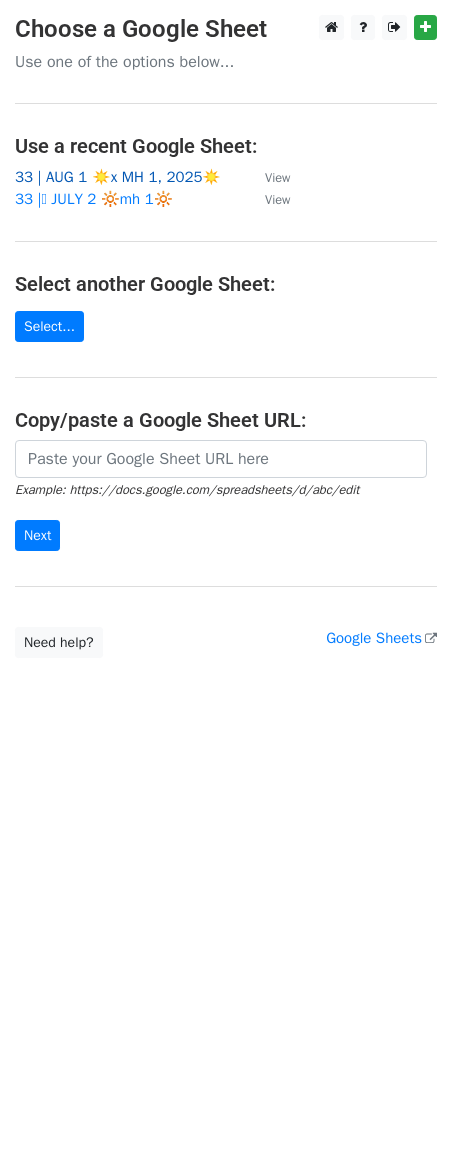 click on "33 | AUG 1 ☀️x MH 1, 2025☀️" at bounding box center [118, 177] 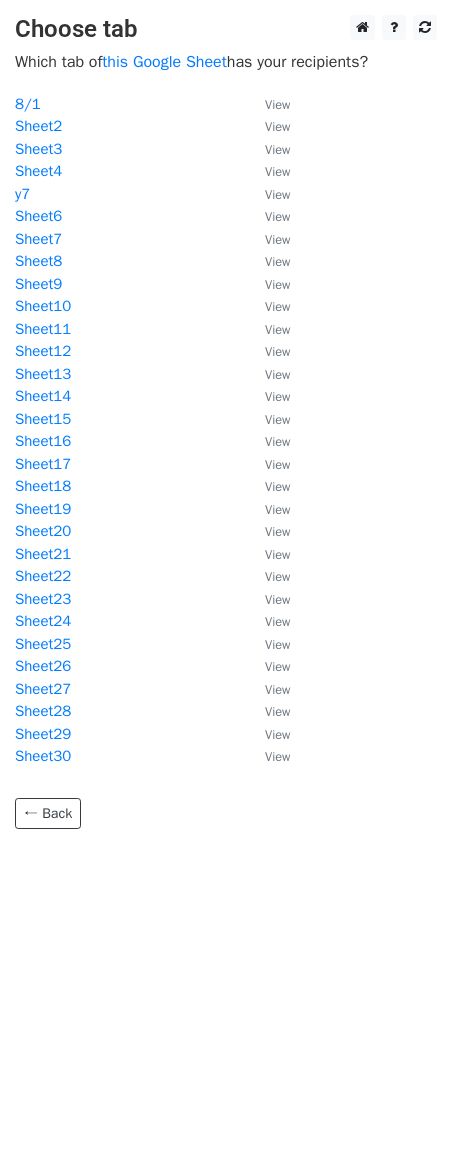 scroll, scrollTop: 0, scrollLeft: 0, axis: both 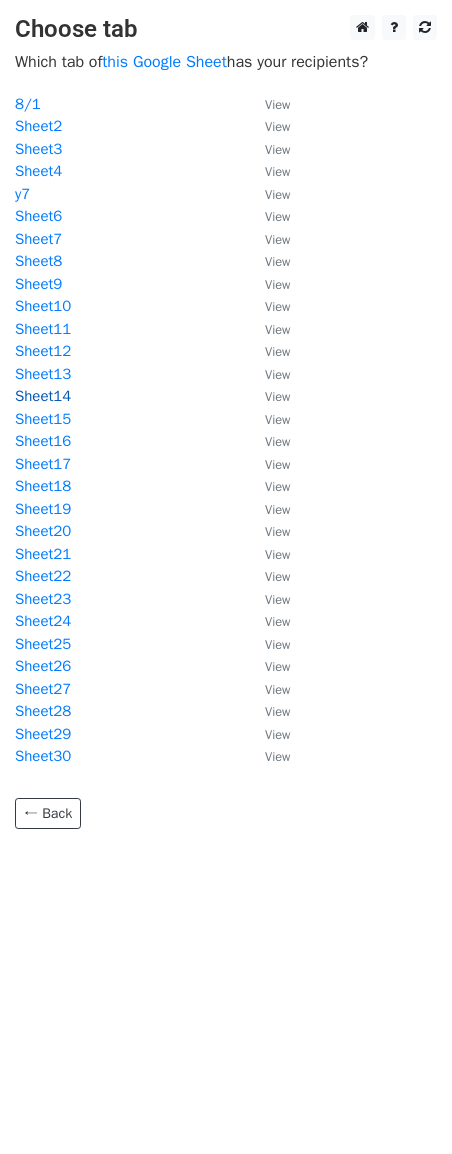click on "Sheet14" at bounding box center (43, 396) 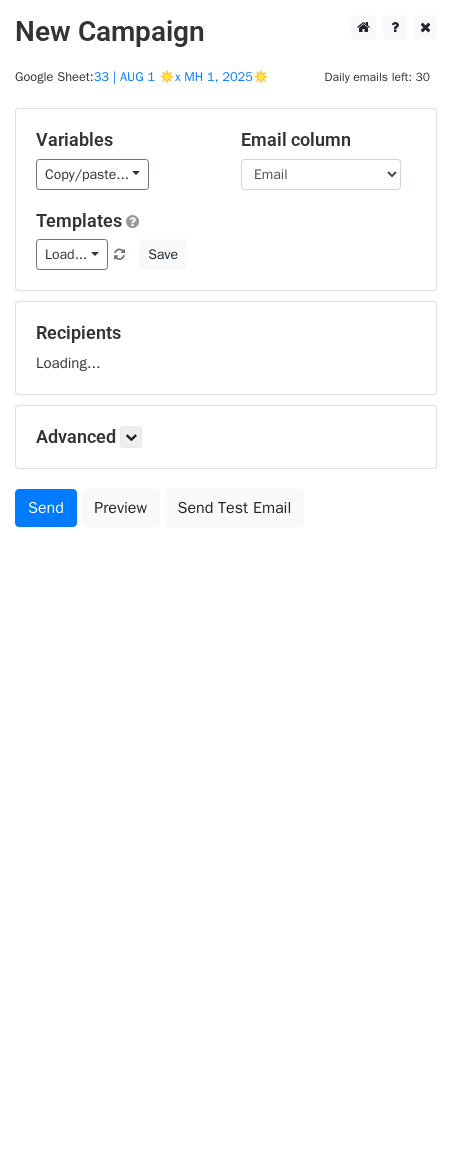 scroll, scrollTop: 0, scrollLeft: 0, axis: both 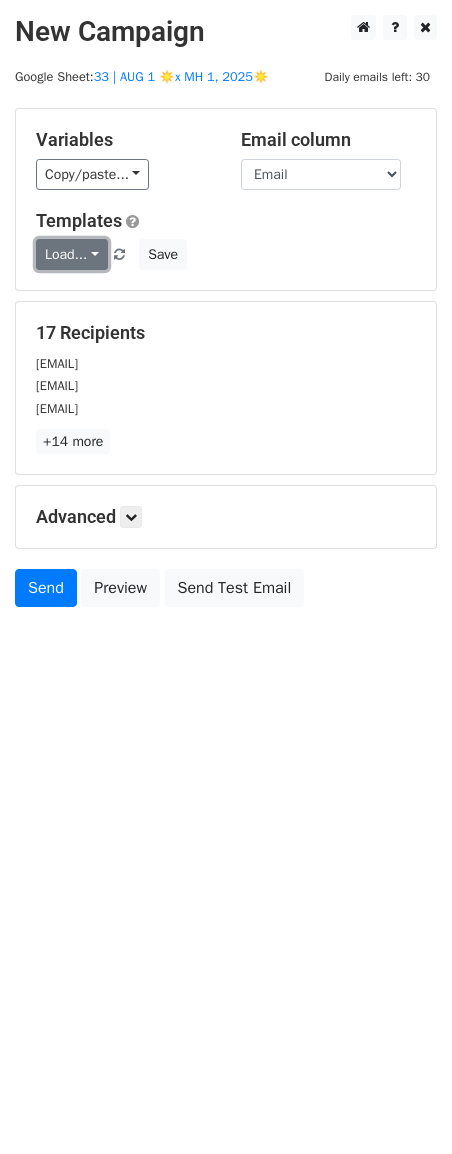 click on "Load..." at bounding box center [72, 254] 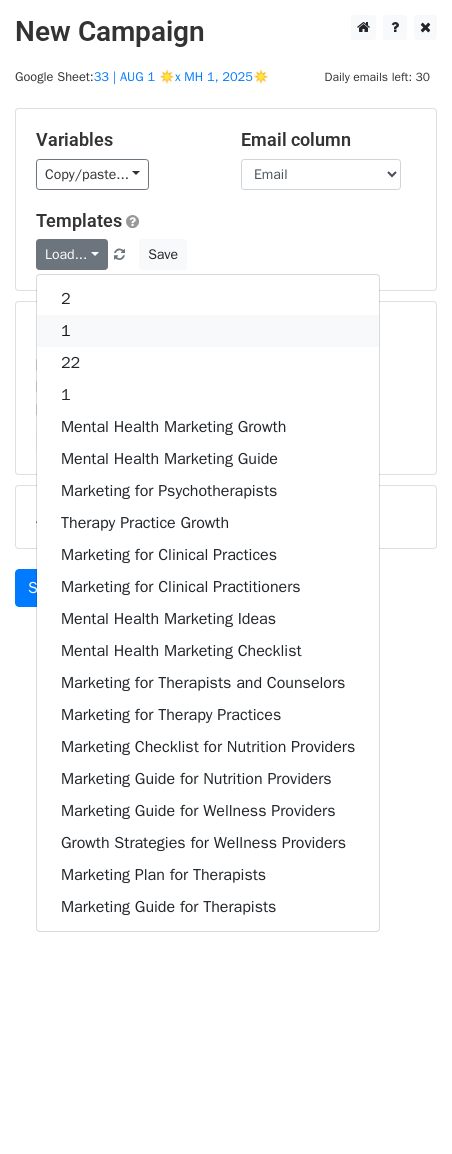 click on "1" at bounding box center [208, 331] 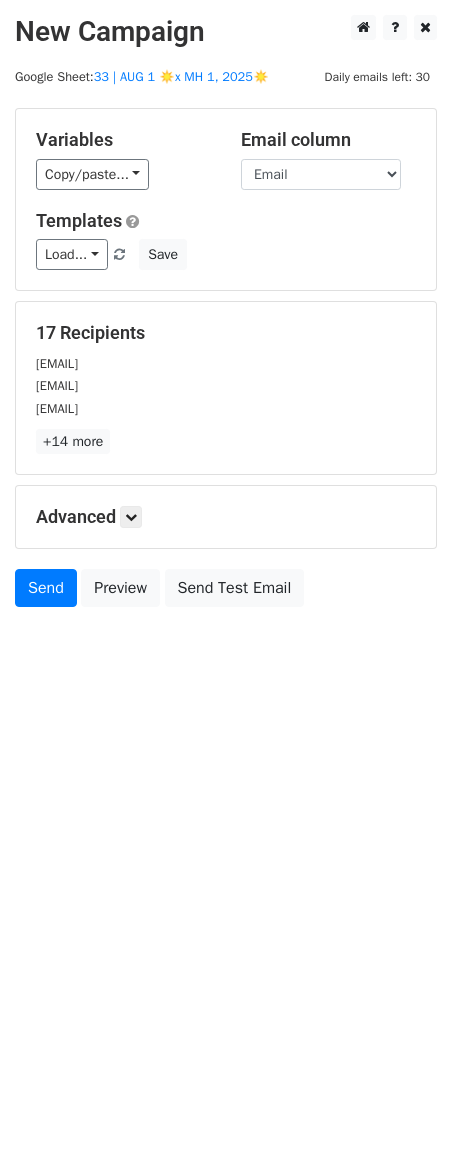 click on "Advanced" at bounding box center [226, 517] 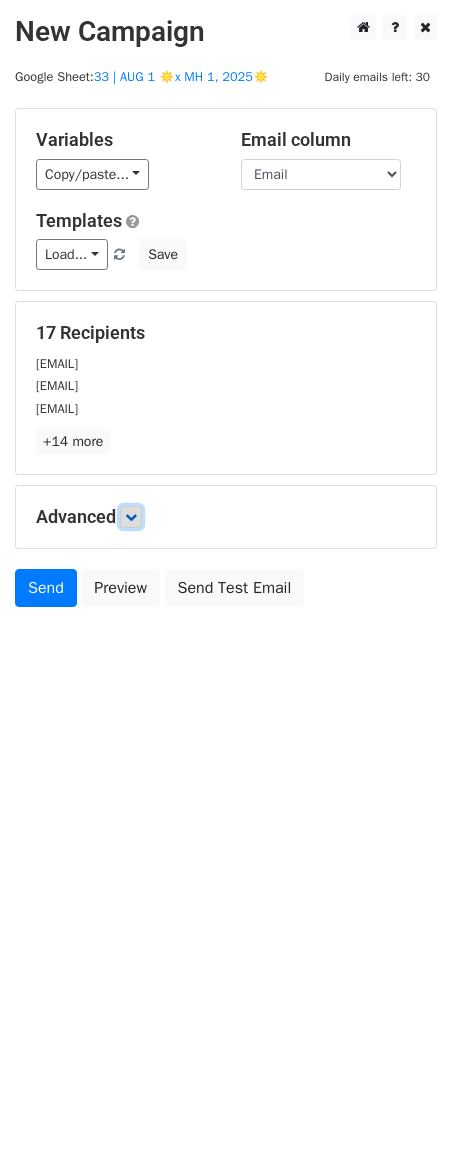 click at bounding box center (131, 517) 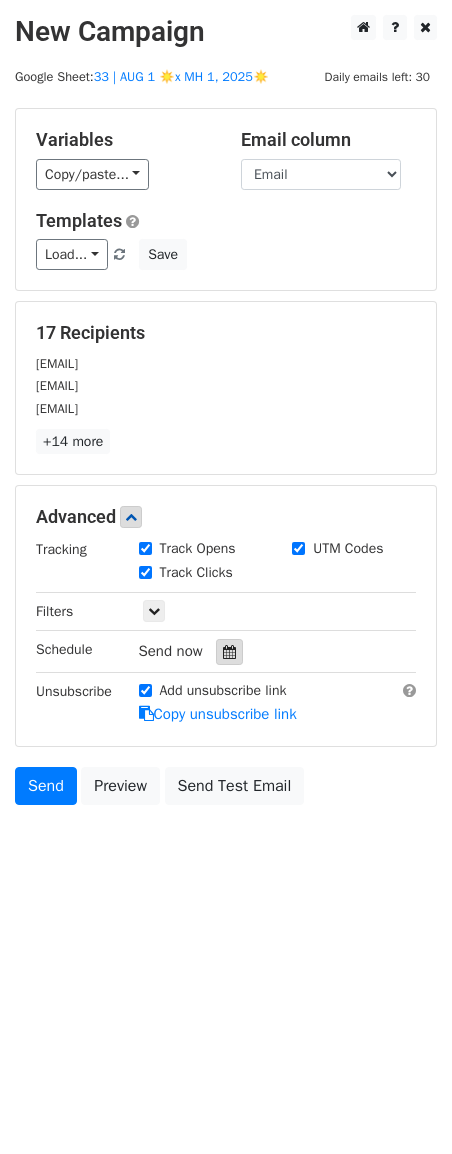 click at bounding box center (229, 652) 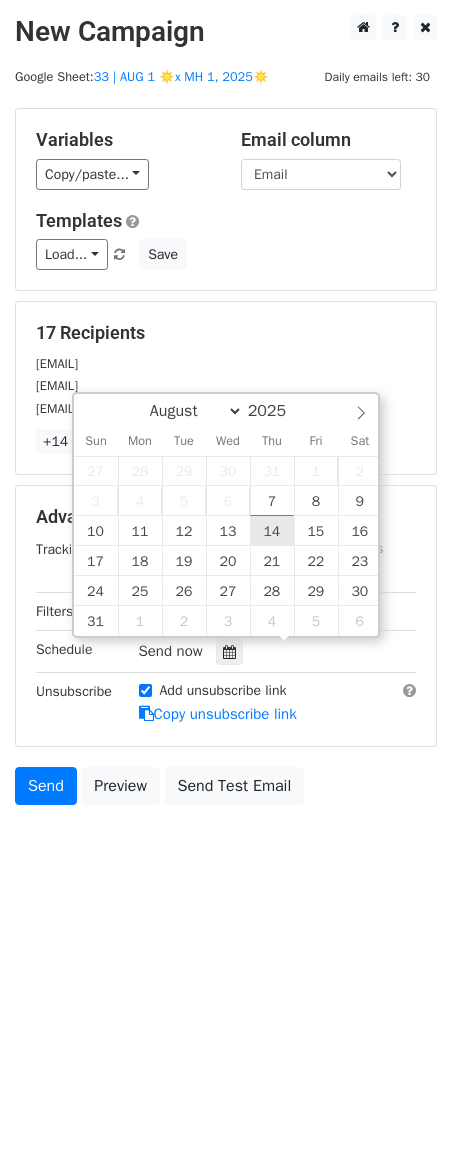 type on "[DATE] [TIME]" 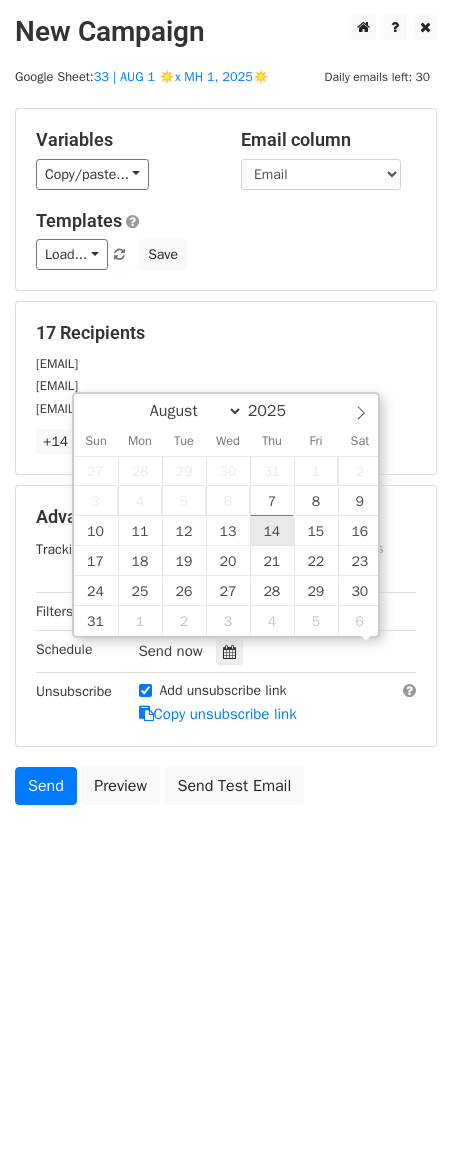 scroll, scrollTop: 1, scrollLeft: 0, axis: vertical 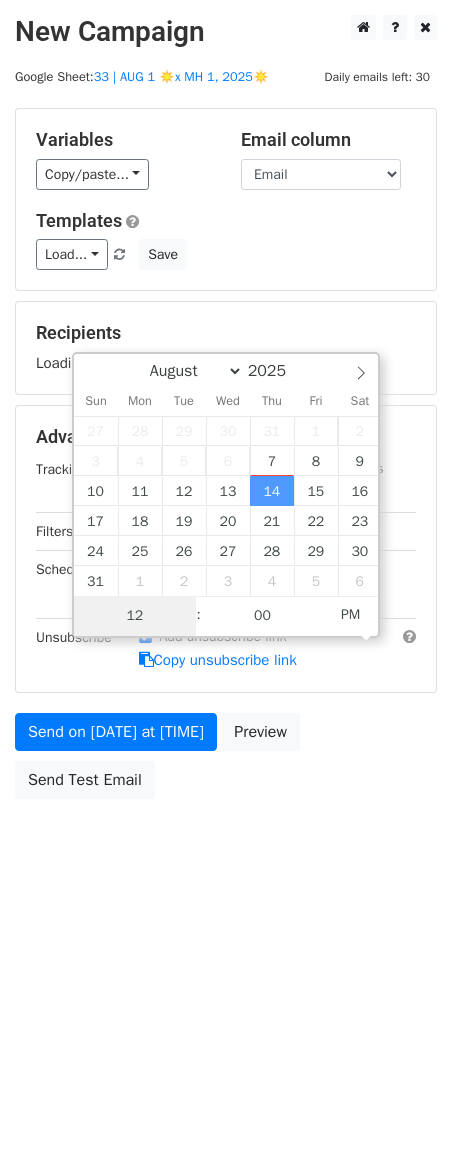 type on "3" 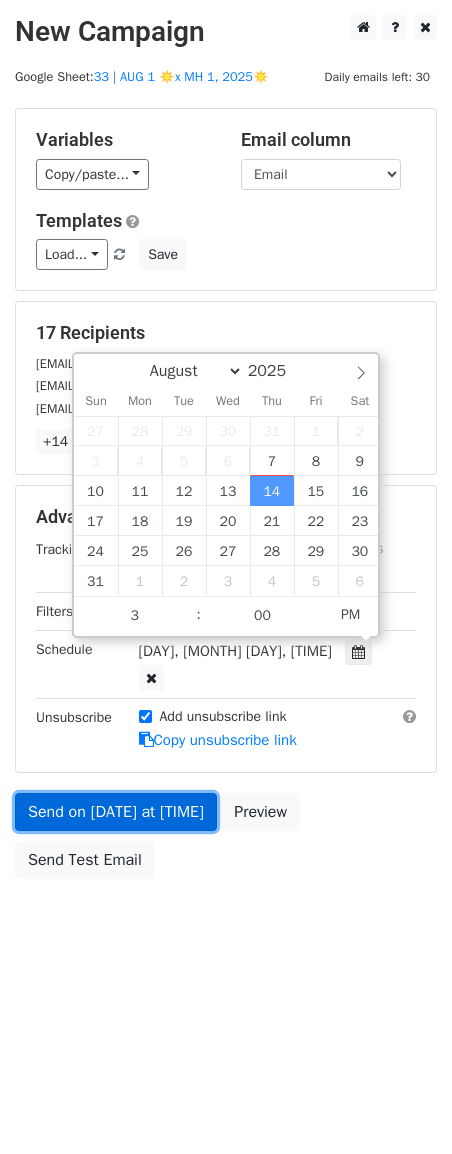 type on "[DATE] [TIME]" 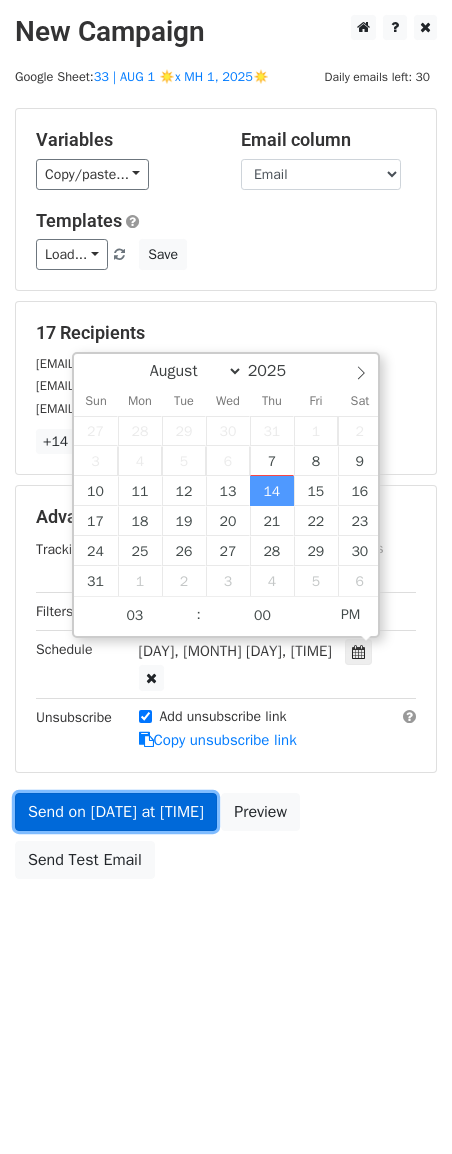 click on "Send on [DATE] at [TIME]" at bounding box center [116, 812] 